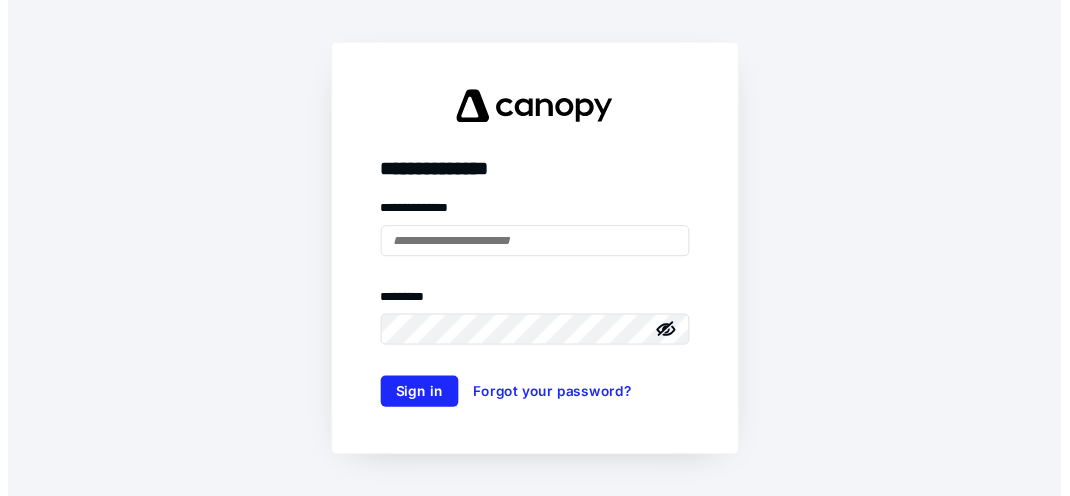 scroll, scrollTop: 0, scrollLeft: 0, axis: both 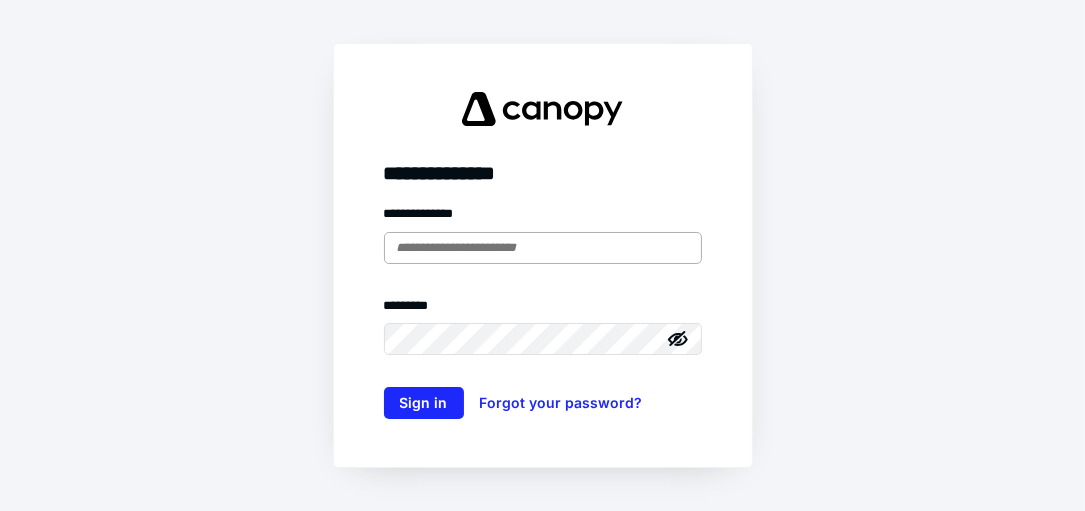 click at bounding box center (543, 248) 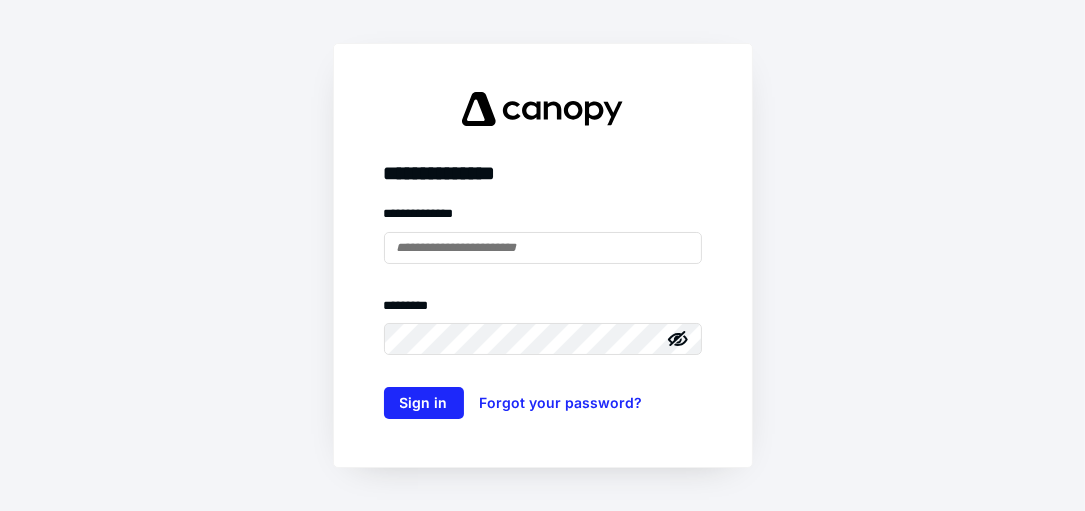 click at bounding box center [384, 264] 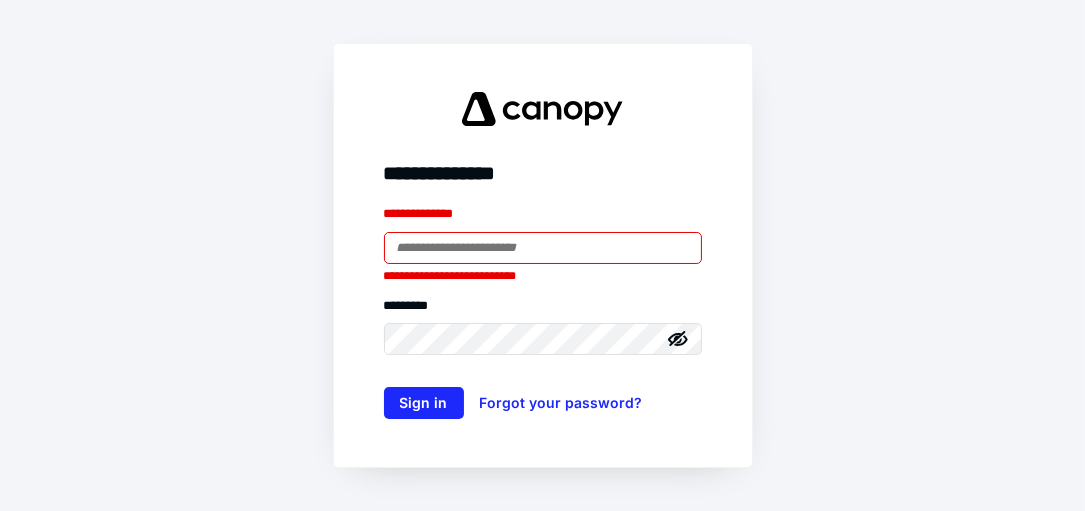 click at bounding box center [384, 264] 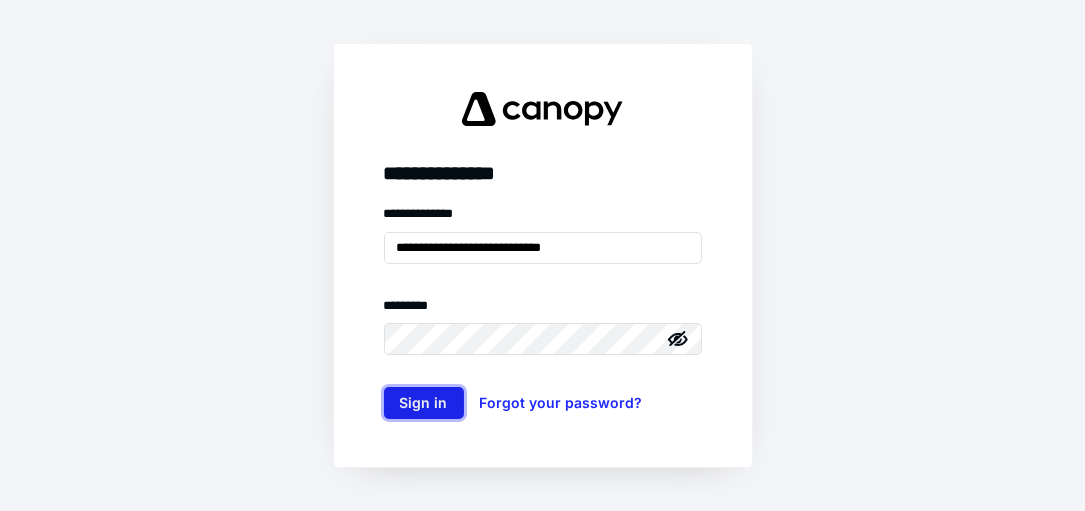 click on "Sign in" at bounding box center [424, 403] 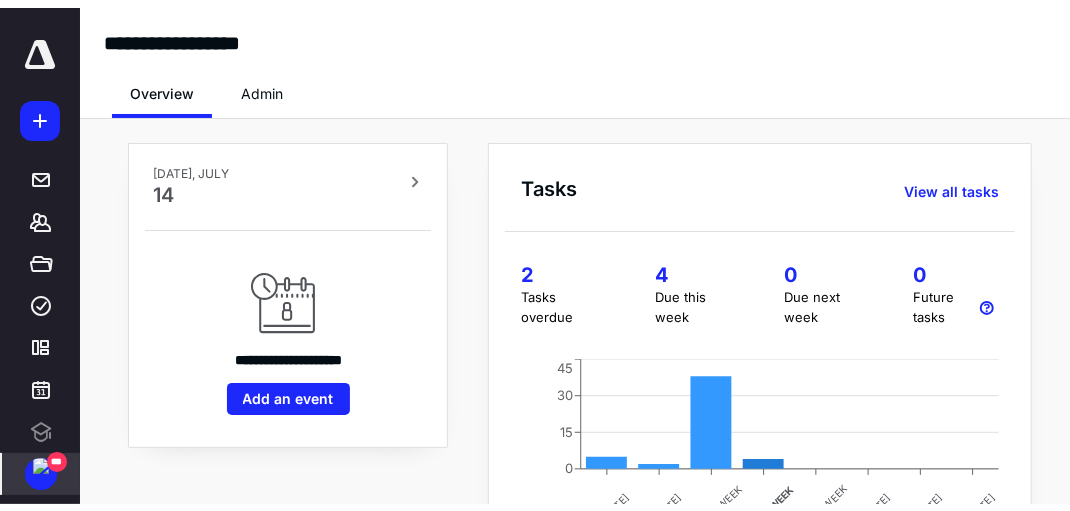 scroll, scrollTop: 0, scrollLeft: 0, axis: both 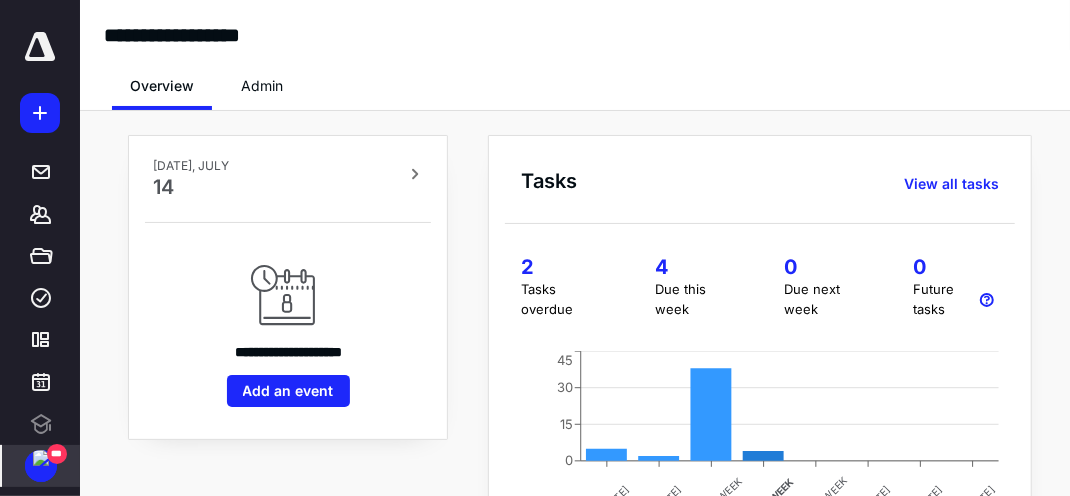 click at bounding box center [41, 458] 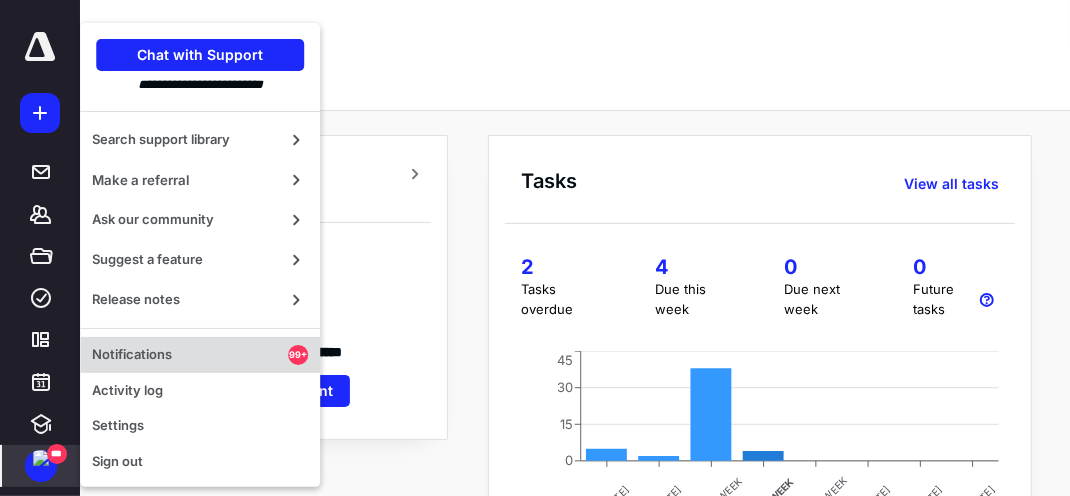 click on "Notifications" at bounding box center [190, 355] 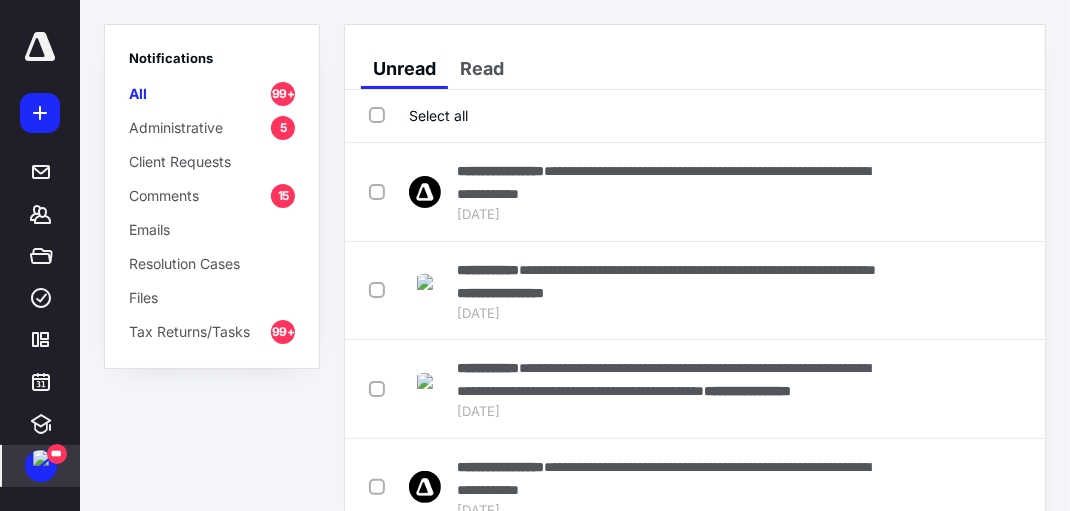 click on "Tax Returns/Tasks" at bounding box center (189, 331) 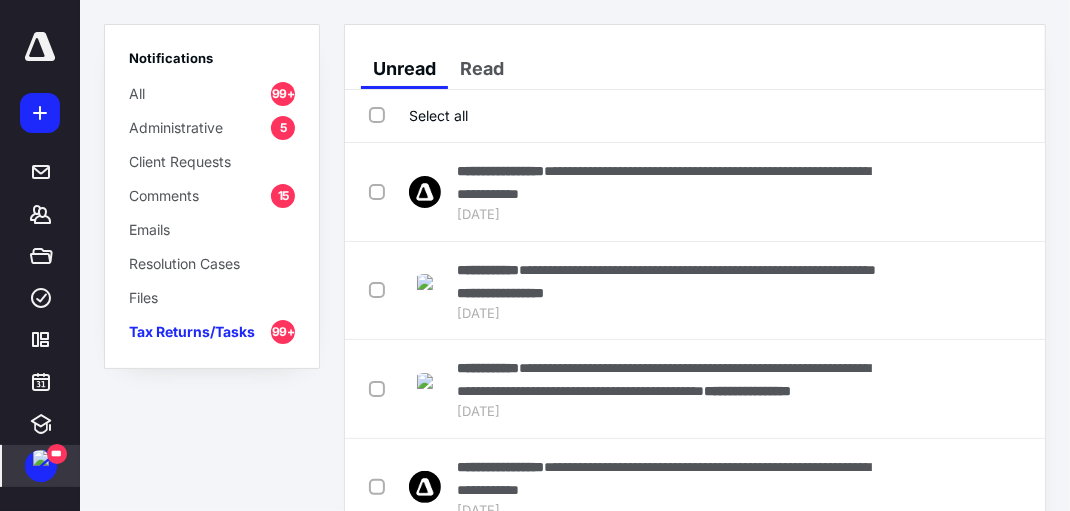 click on "Select all" at bounding box center (418, 115) 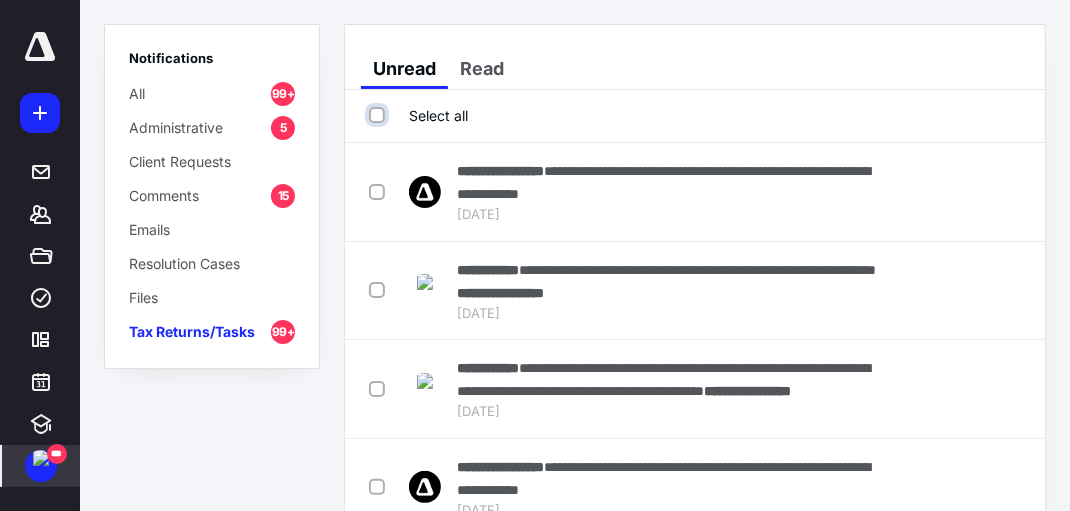 click on "Select all" at bounding box center [379, 115] 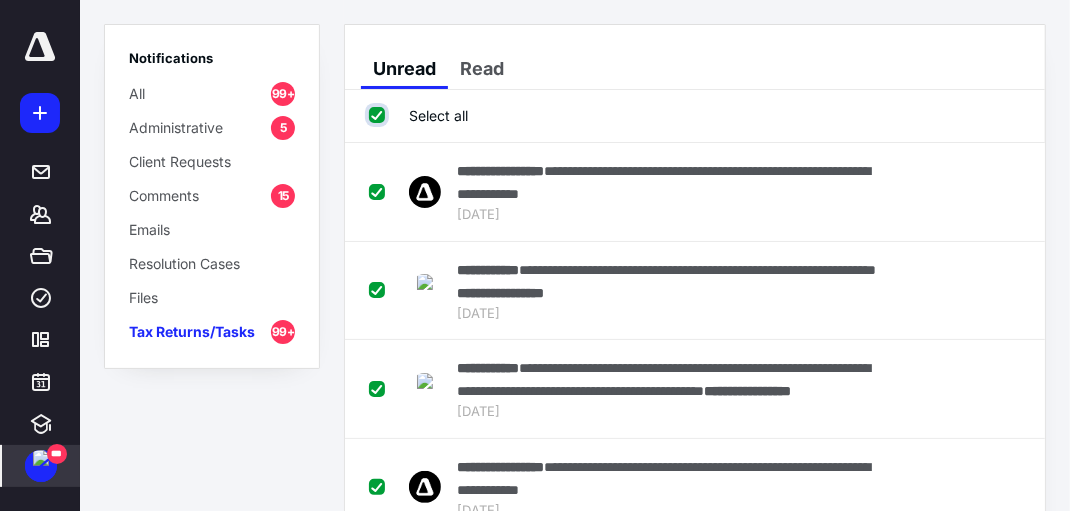 checkbox on "true" 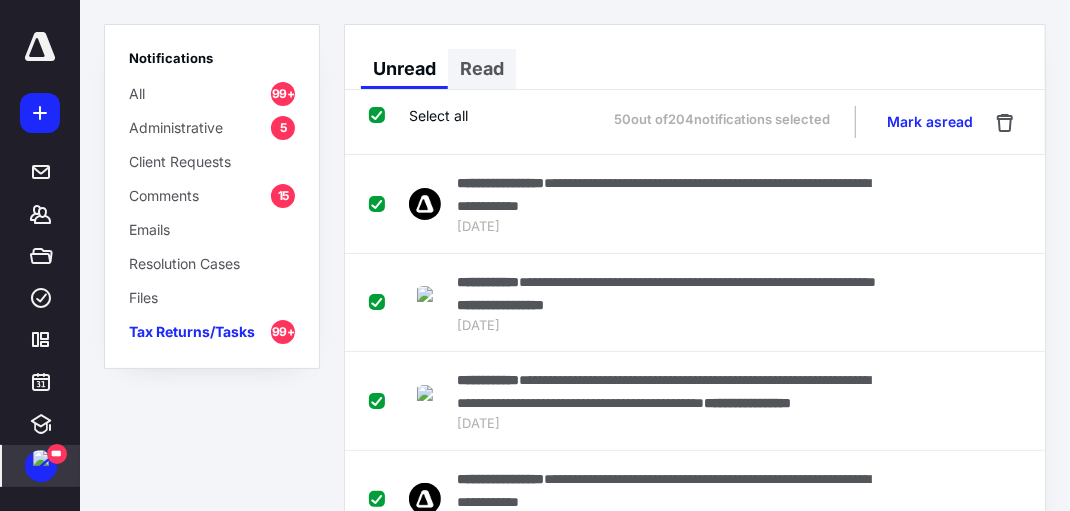 click on "Read" at bounding box center [482, 69] 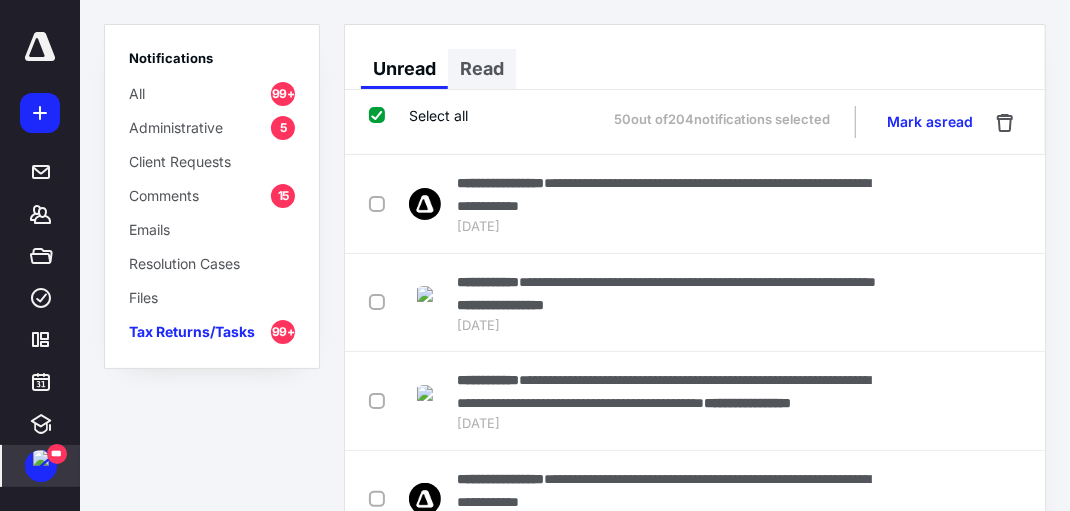 checkbox on "false" 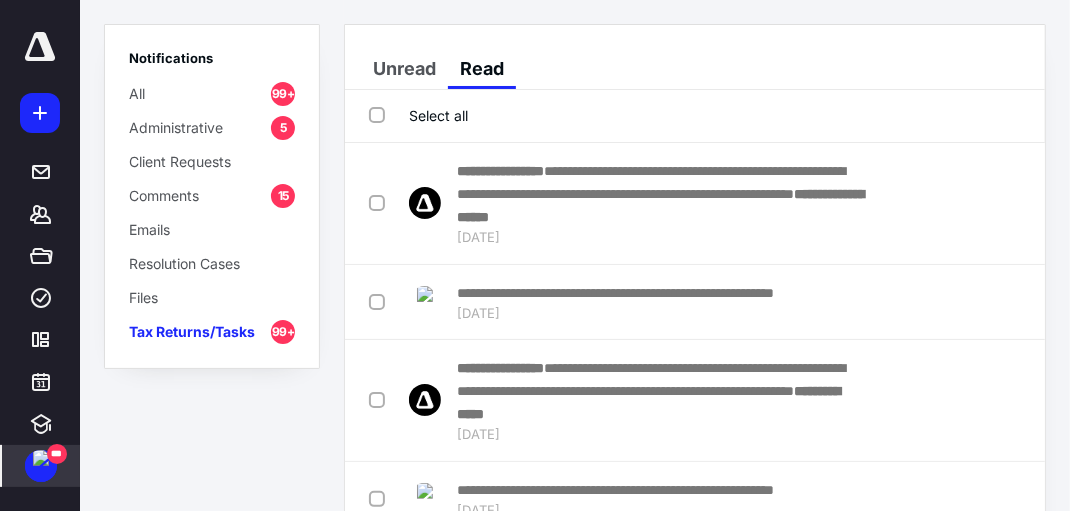 click on "Select all" at bounding box center (418, 115) 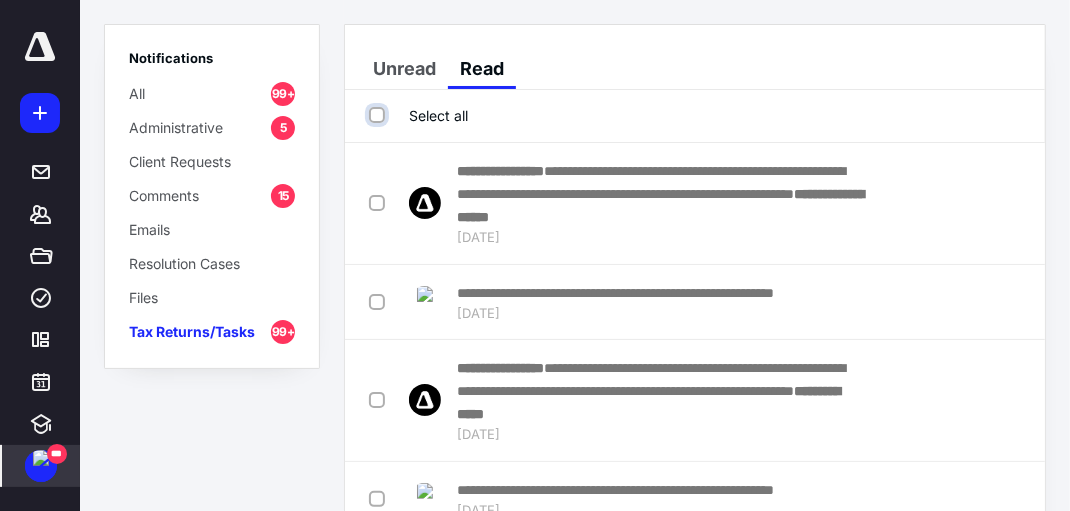 click on "Select all" at bounding box center (379, 115) 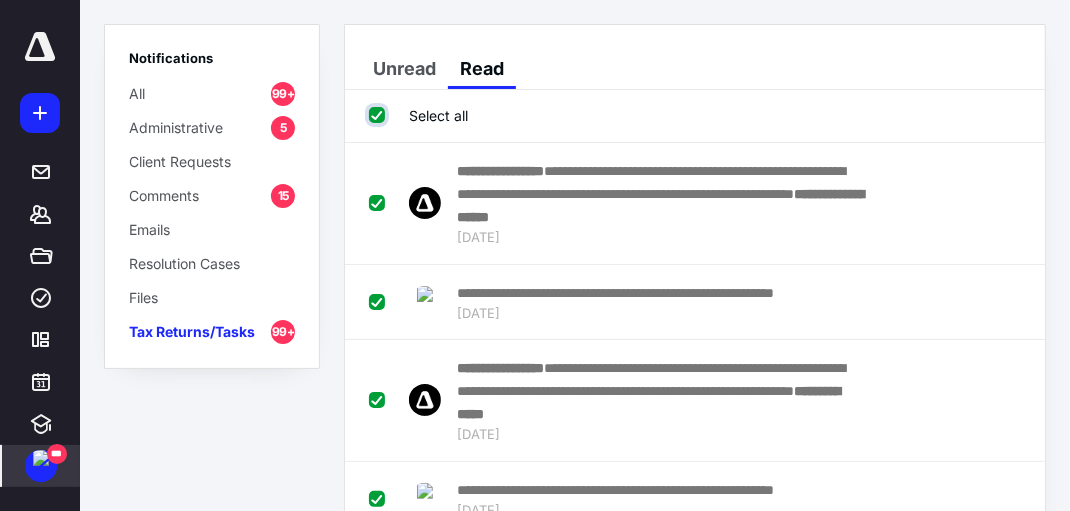 checkbox on "true" 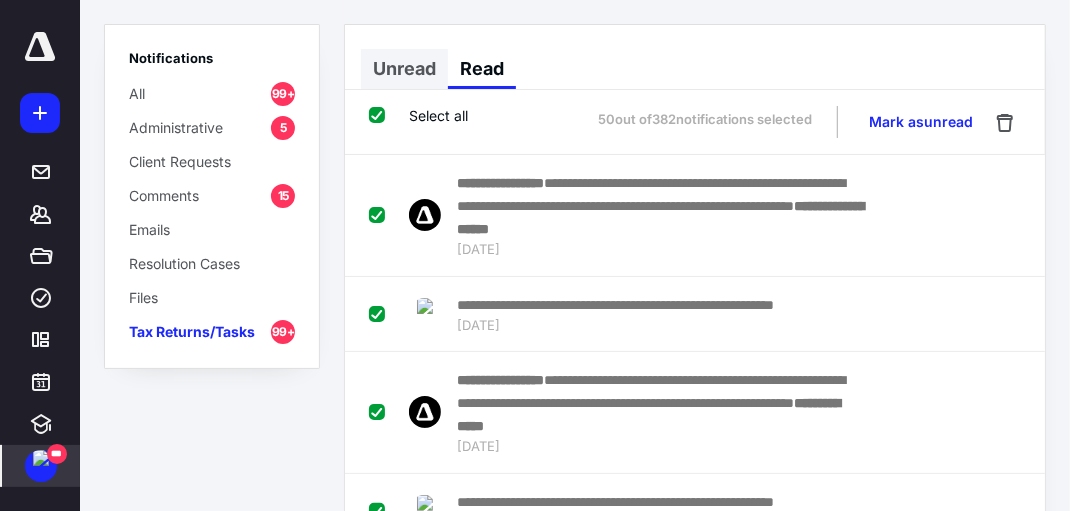 click on "Unread" at bounding box center [404, 69] 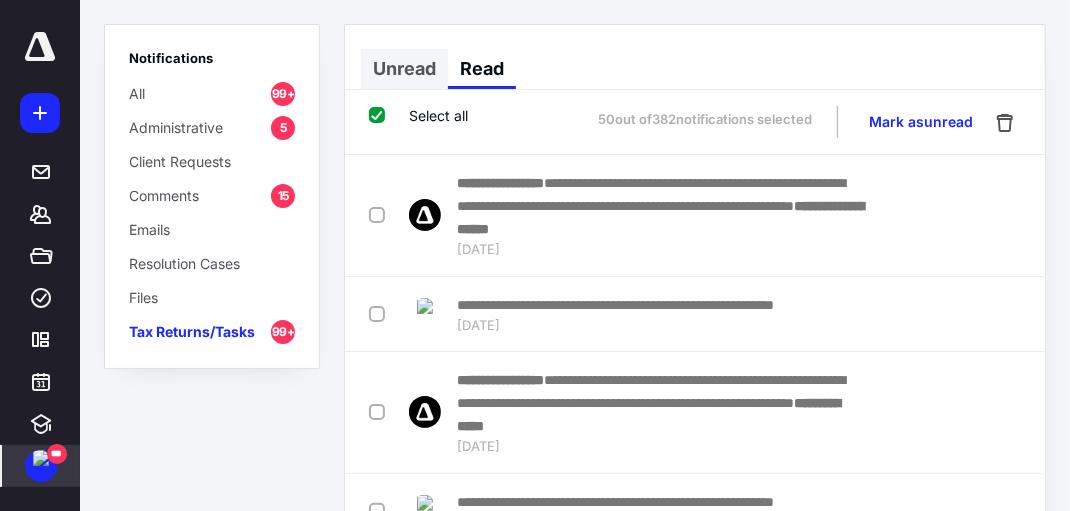 checkbox on "false" 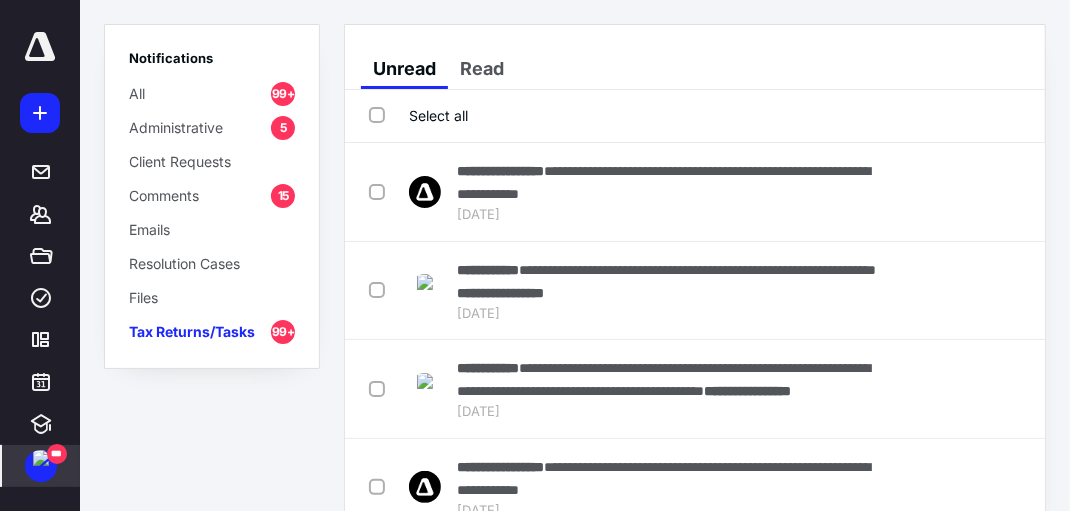 click on "Select all" at bounding box center [418, 115] 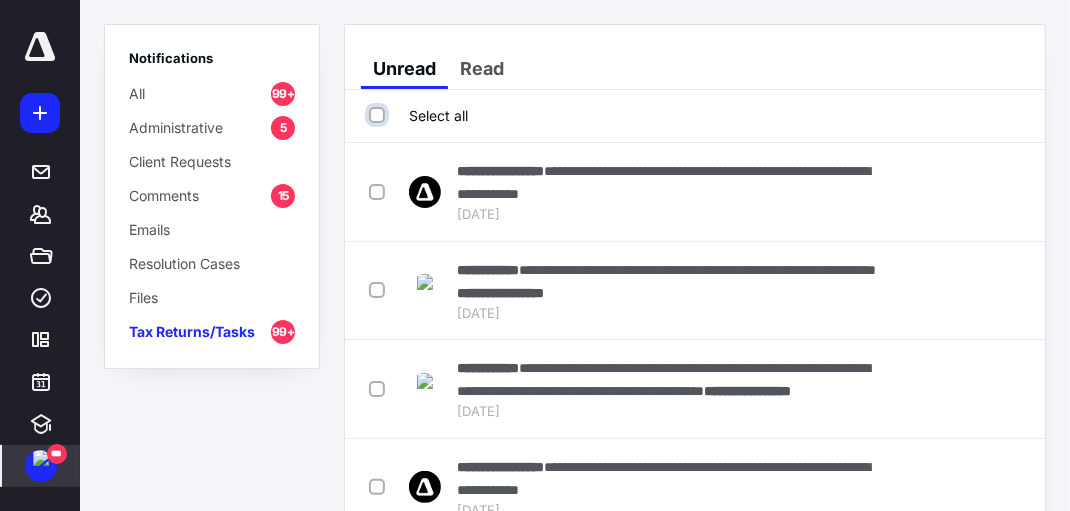 click on "Select all" at bounding box center [379, 115] 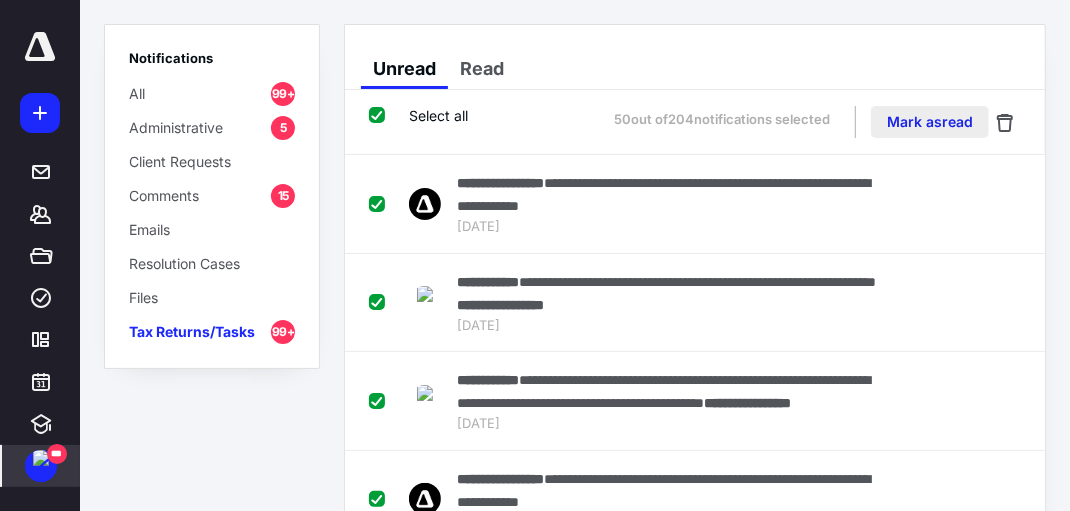 click on "Mark as  read" at bounding box center (930, 122) 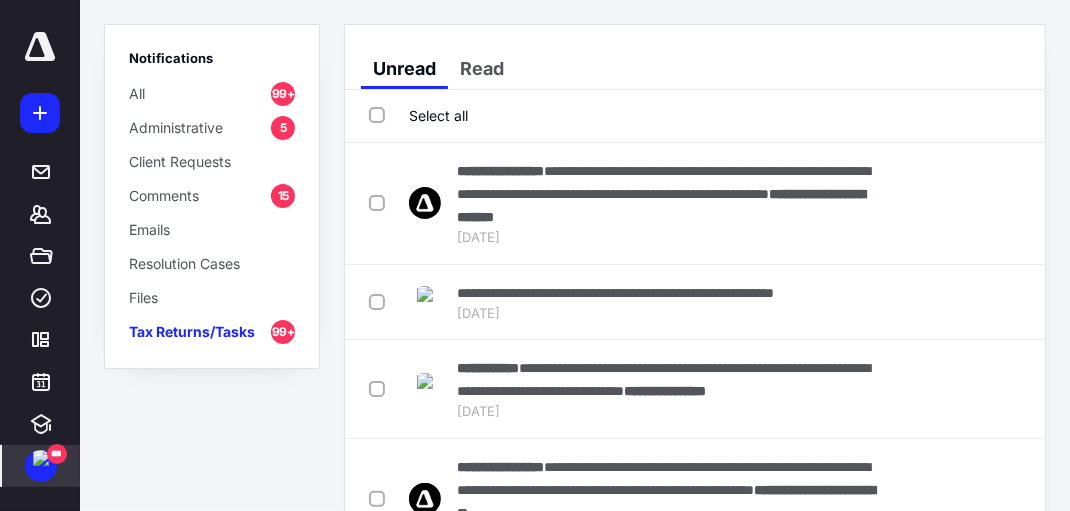 click on "Select all" at bounding box center (418, 115) 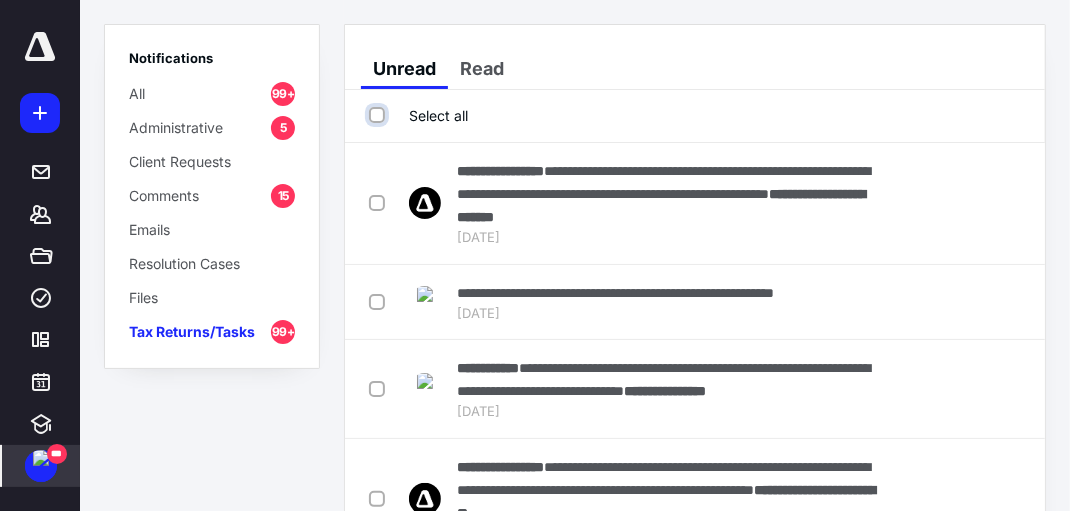 click on "Select all" at bounding box center (379, 115) 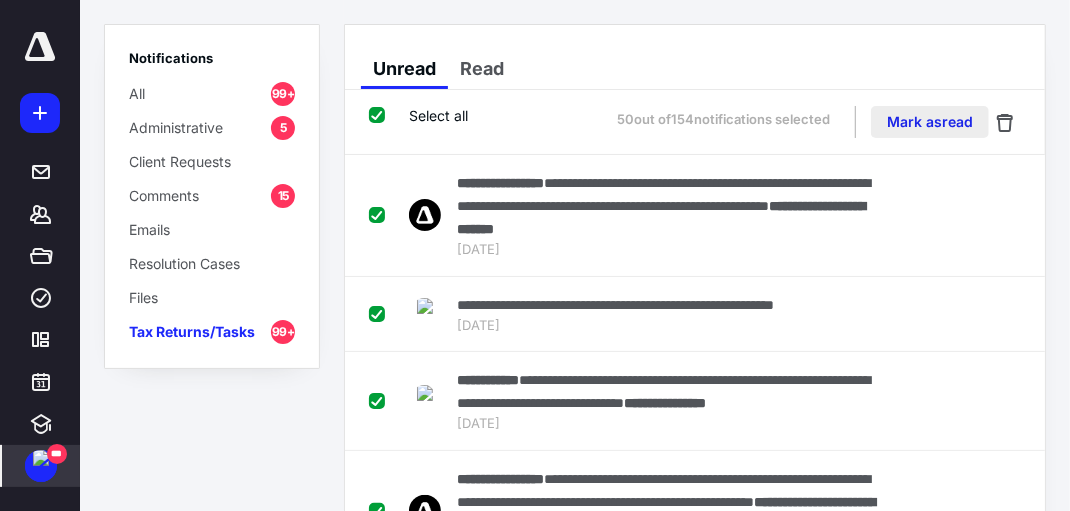 click on "Mark as  read" at bounding box center (930, 122) 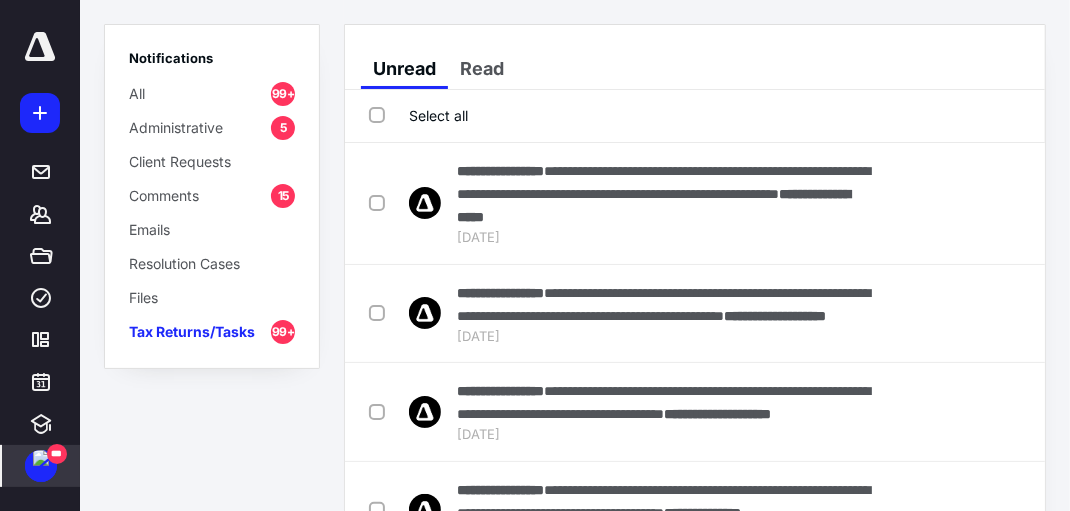 click on "Select all" at bounding box center [695, 116] 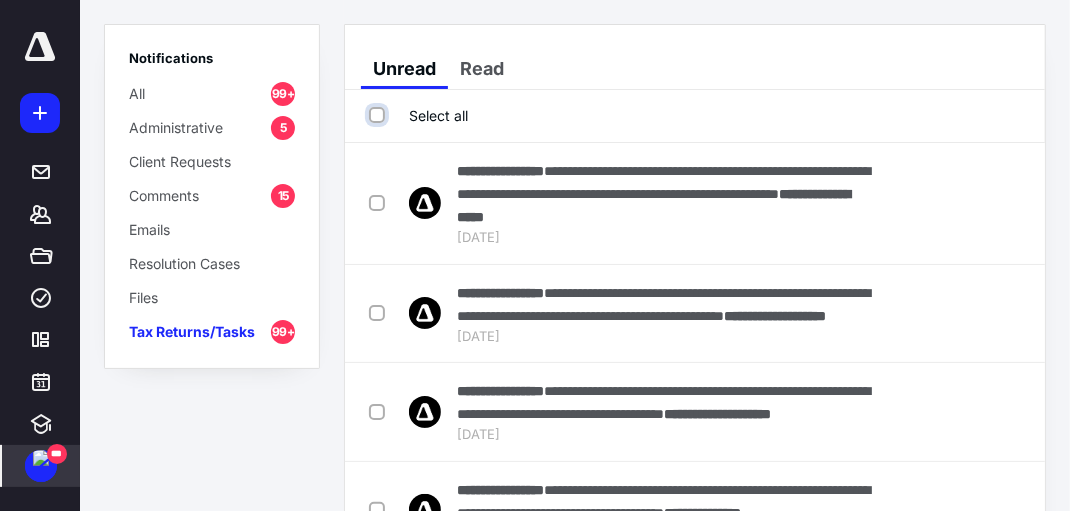 click on "Select all" at bounding box center [379, 115] 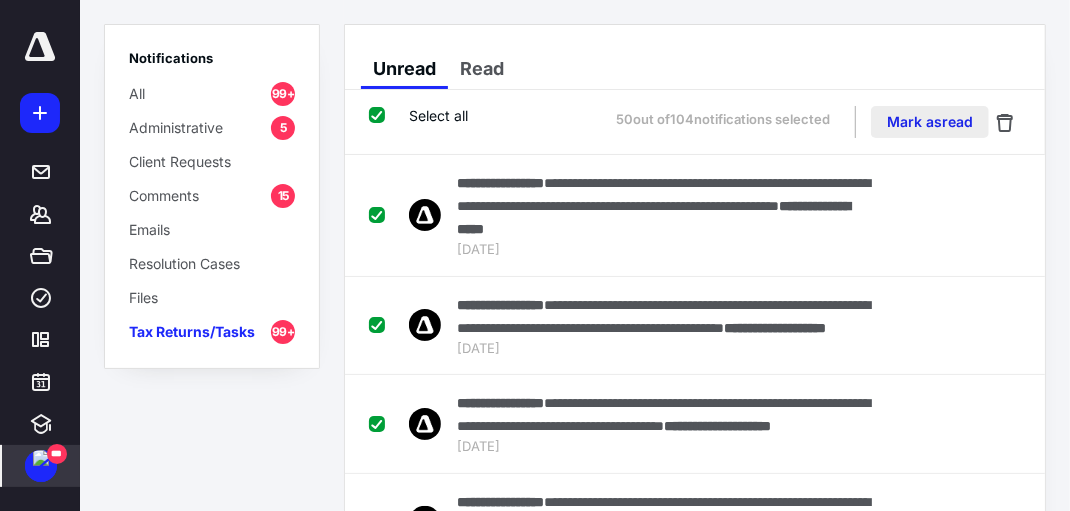 click on "Mark as  read" at bounding box center (930, 122) 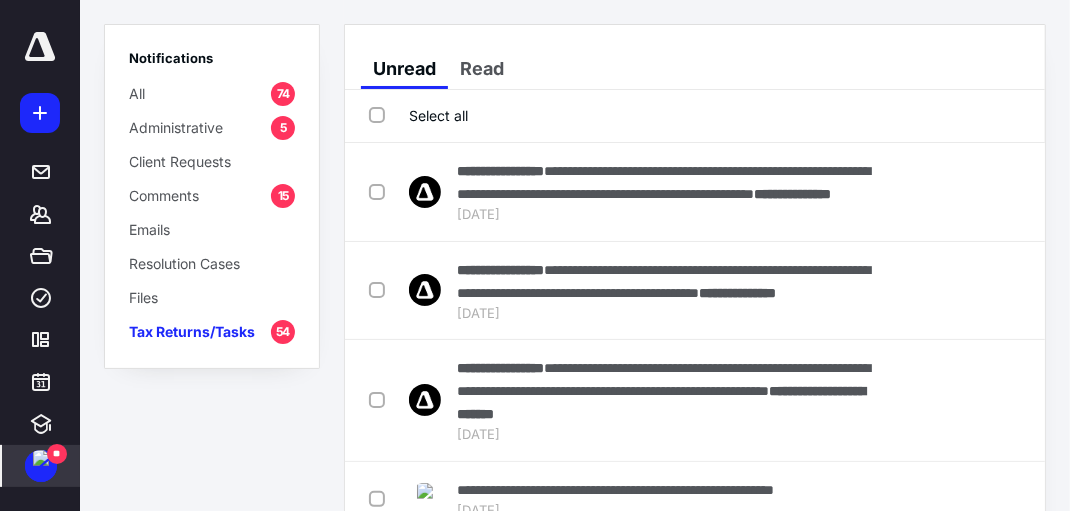 click on "Select all" at bounding box center [418, 116] 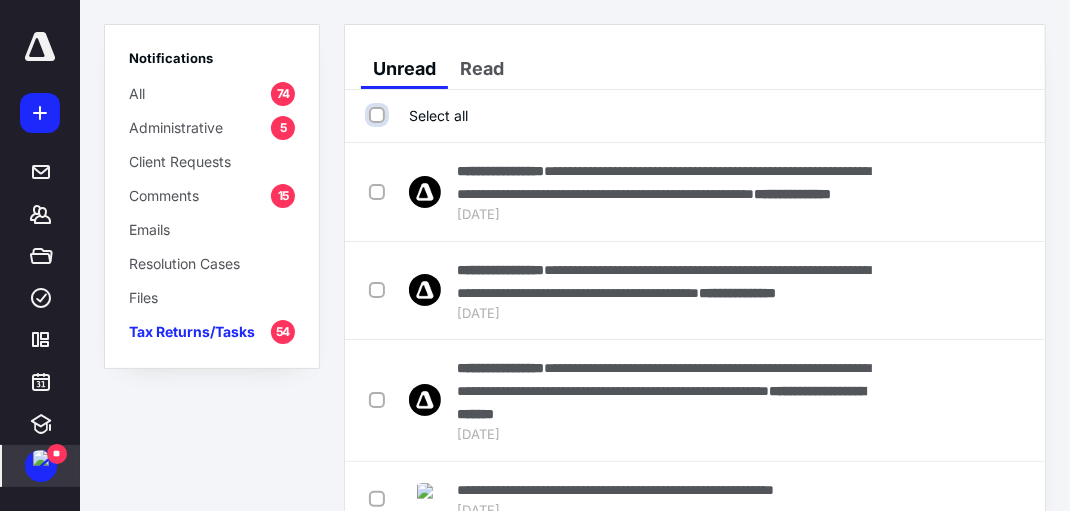 click on "Select all" at bounding box center (379, 115) 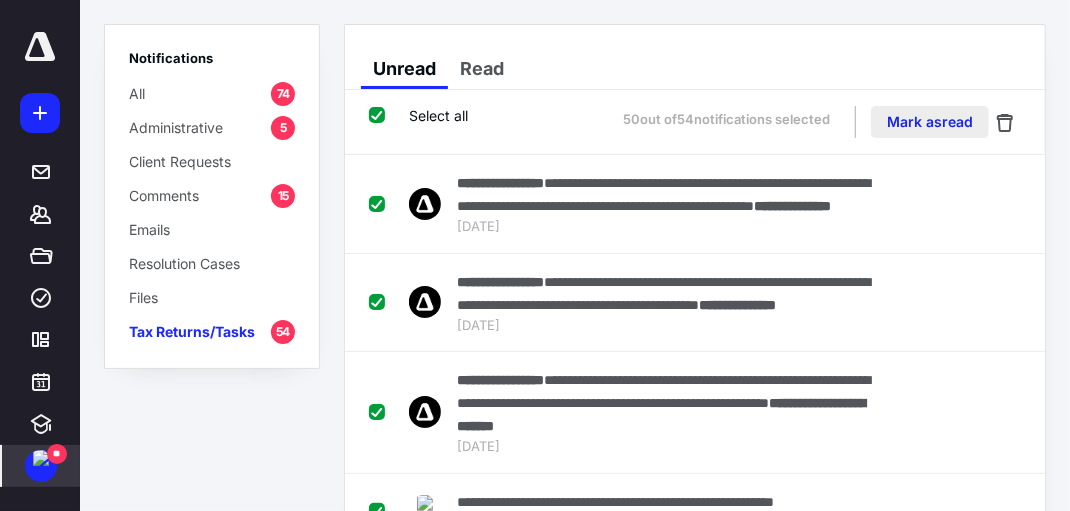 click on "Mark as  read" at bounding box center (930, 122) 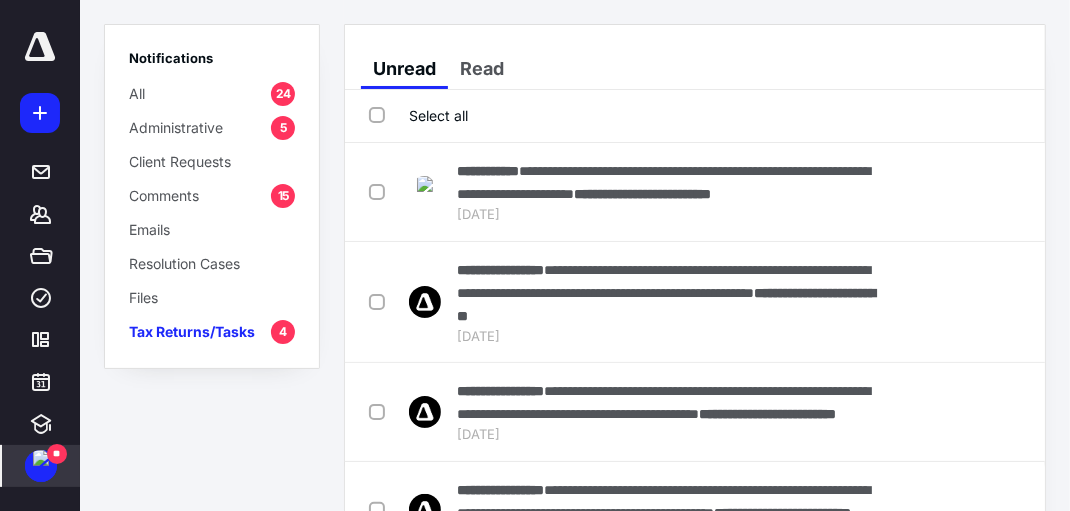 click on "Select all" at bounding box center [418, 115] 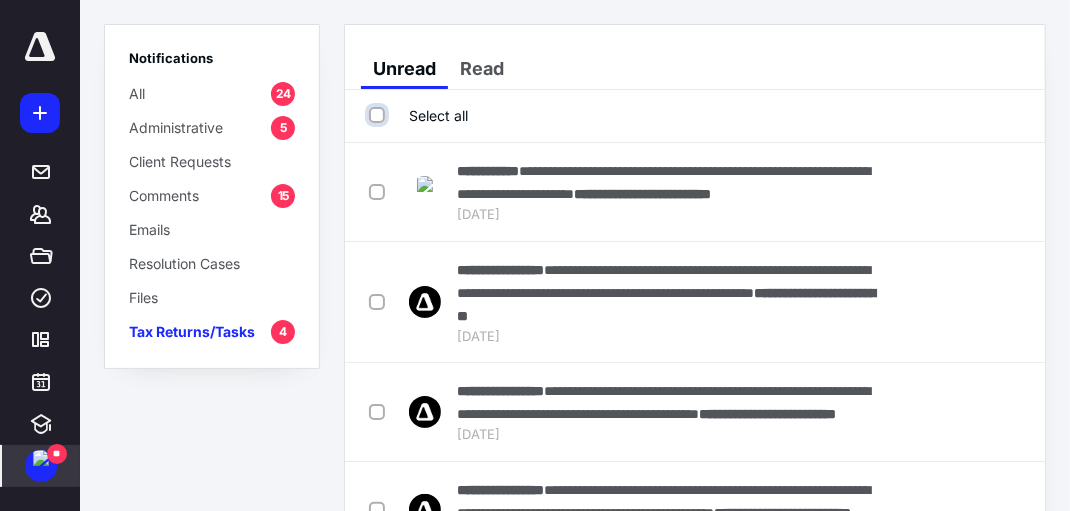 click on "Select all" at bounding box center (379, 115) 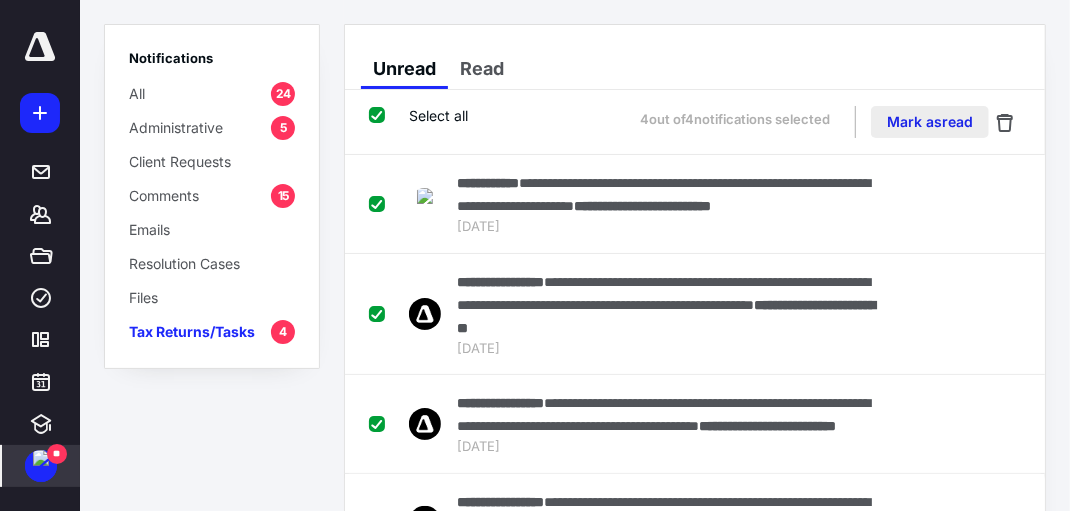 click on "Mark as  read" at bounding box center [930, 122] 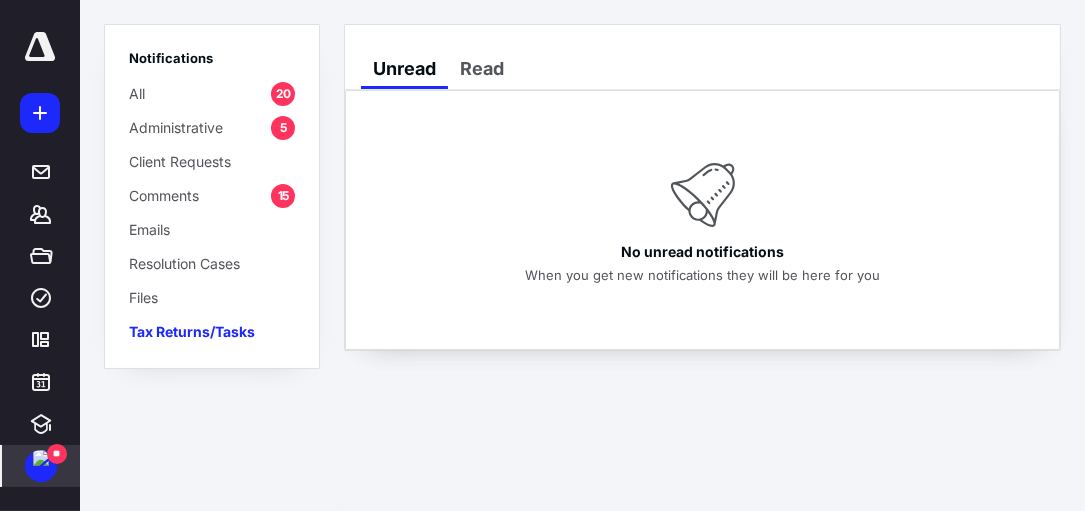 click on "Comments 15" at bounding box center [212, 195] 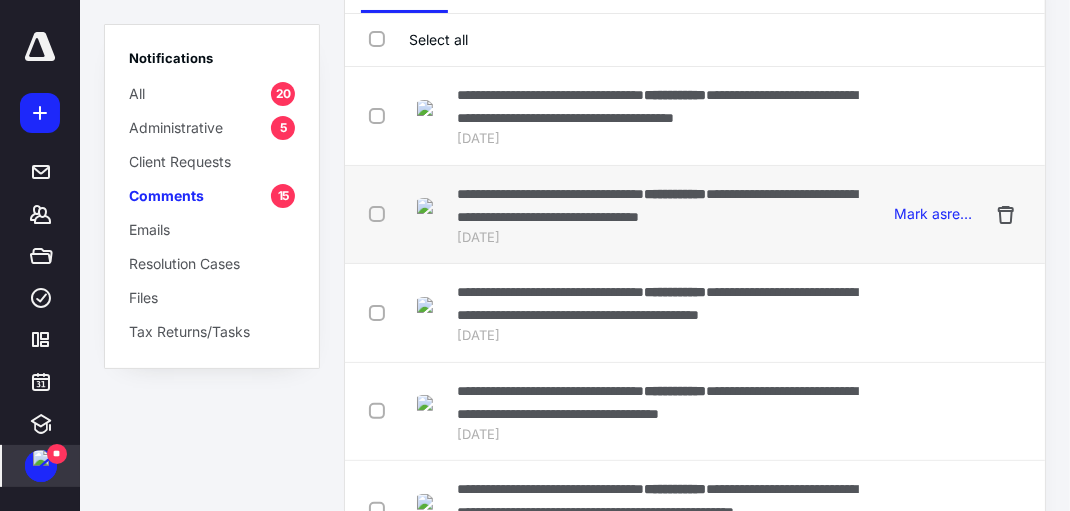 scroll, scrollTop: 62, scrollLeft: 0, axis: vertical 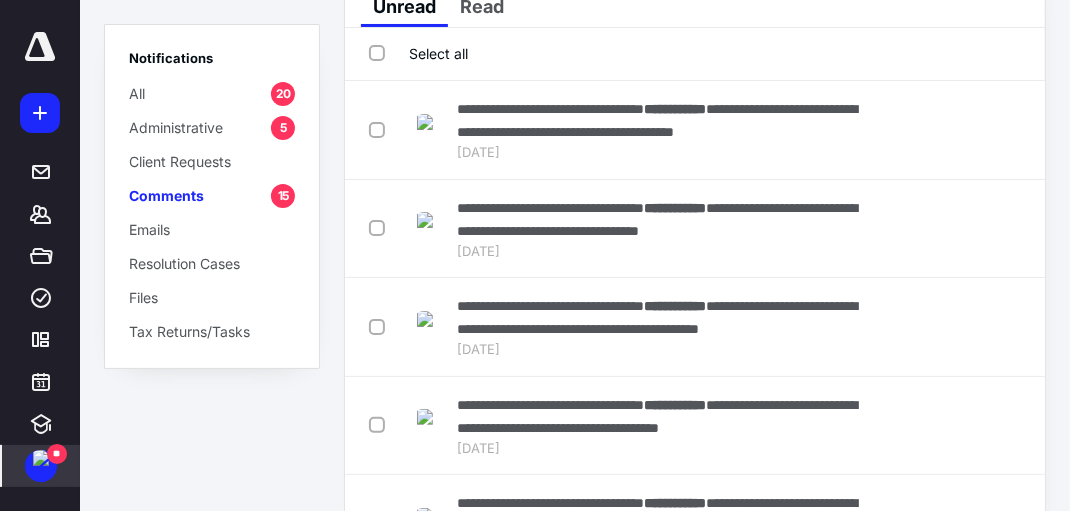 click on "Select all" at bounding box center [418, 53] 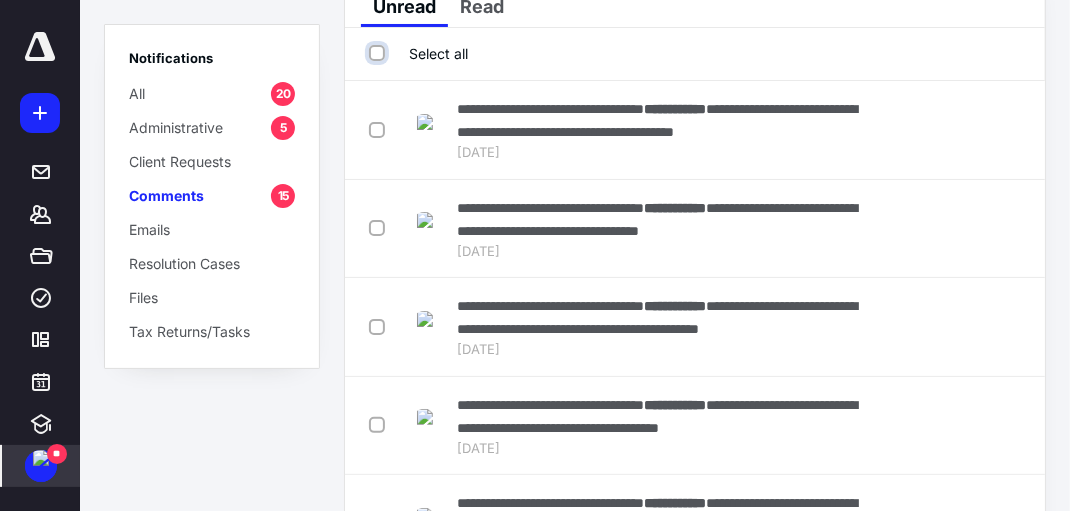 click on "Select all" at bounding box center [379, 53] 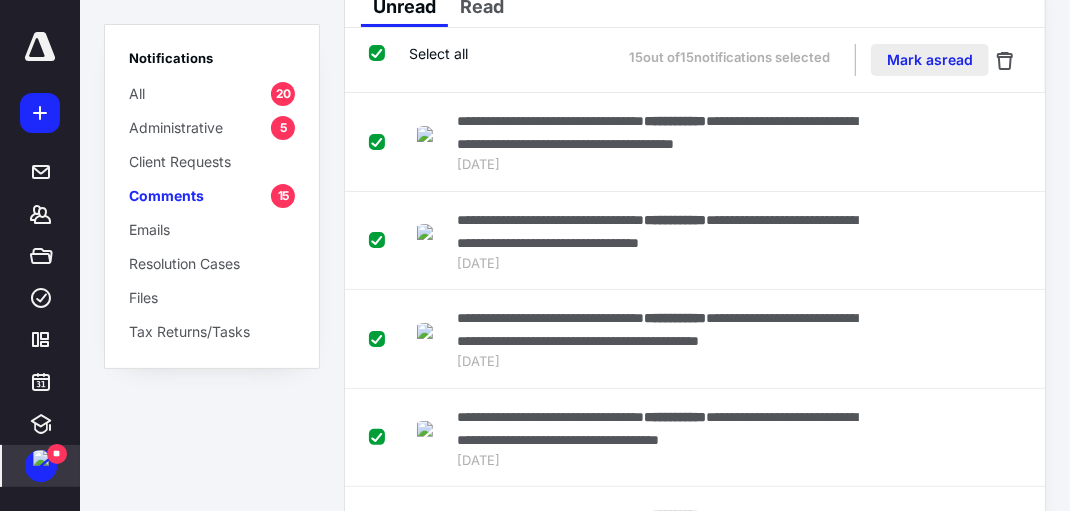 click on "Mark as  read" at bounding box center (930, 60) 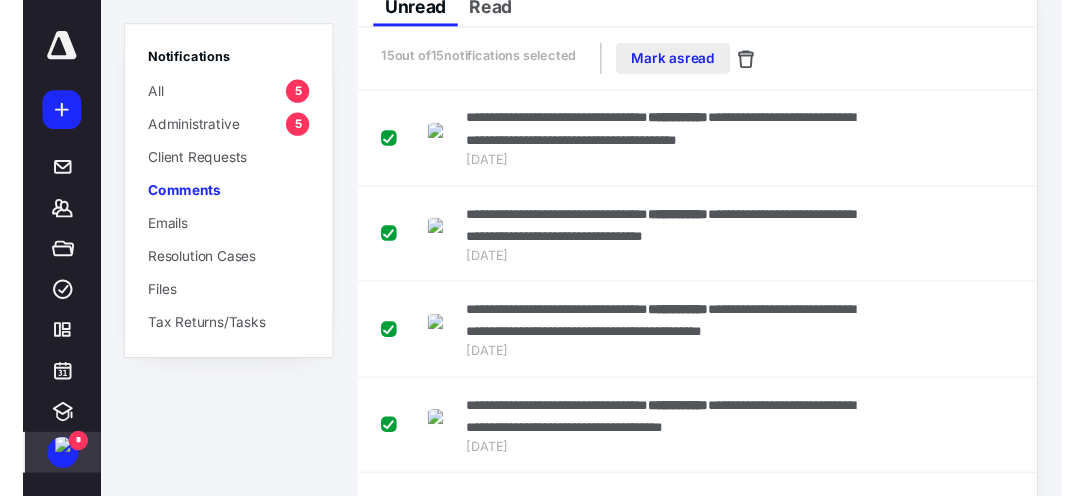 scroll, scrollTop: 0, scrollLeft: 0, axis: both 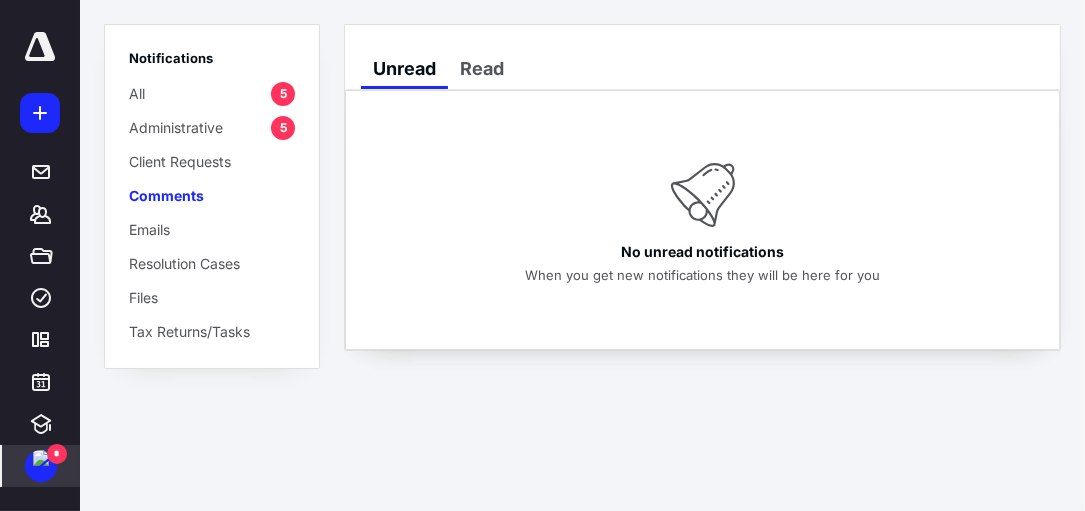click on "5" at bounding box center [283, 128] 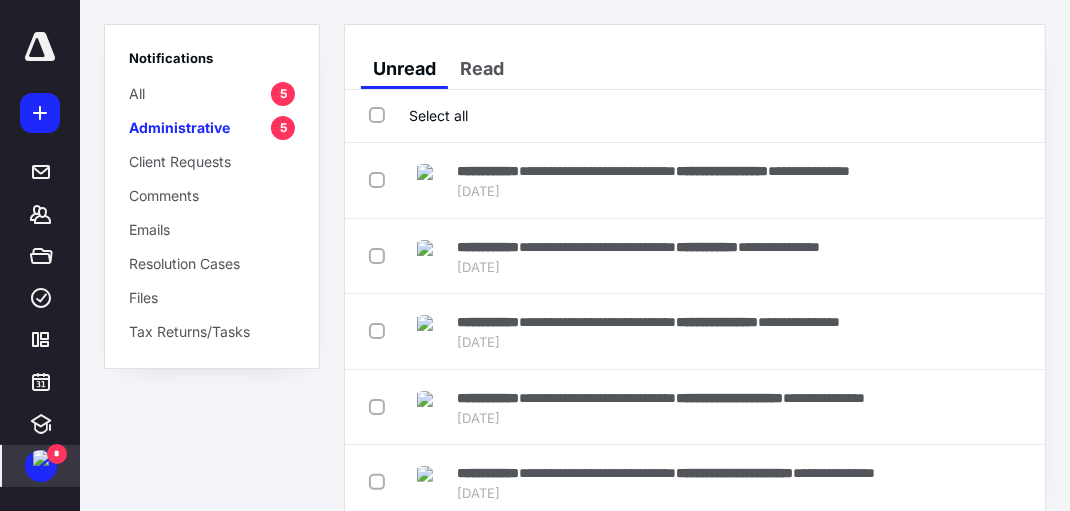 click on "Select all" at bounding box center [418, 115] 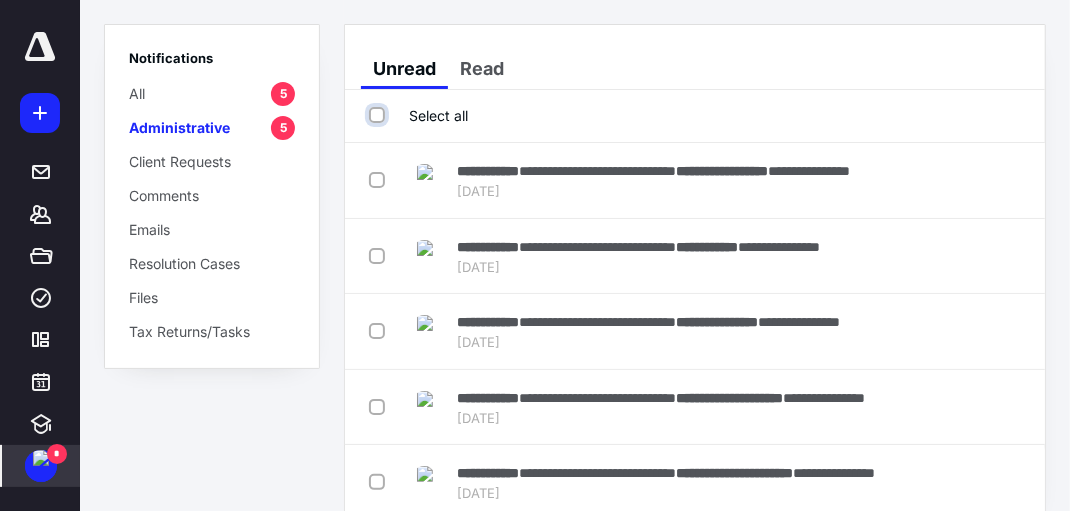 click on "Select all" at bounding box center (379, 115) 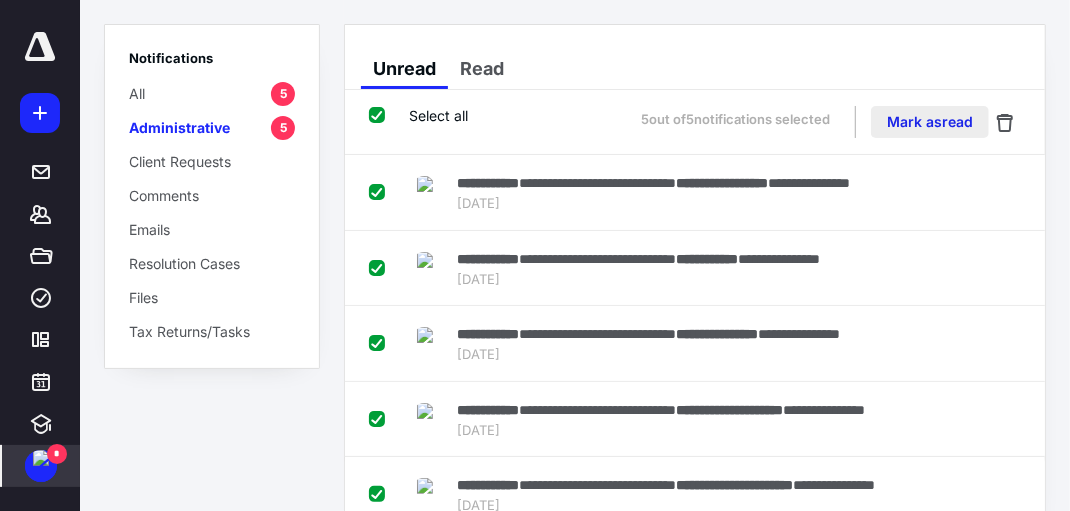 click on "Mark as  read" at bounding box center (930, 122) 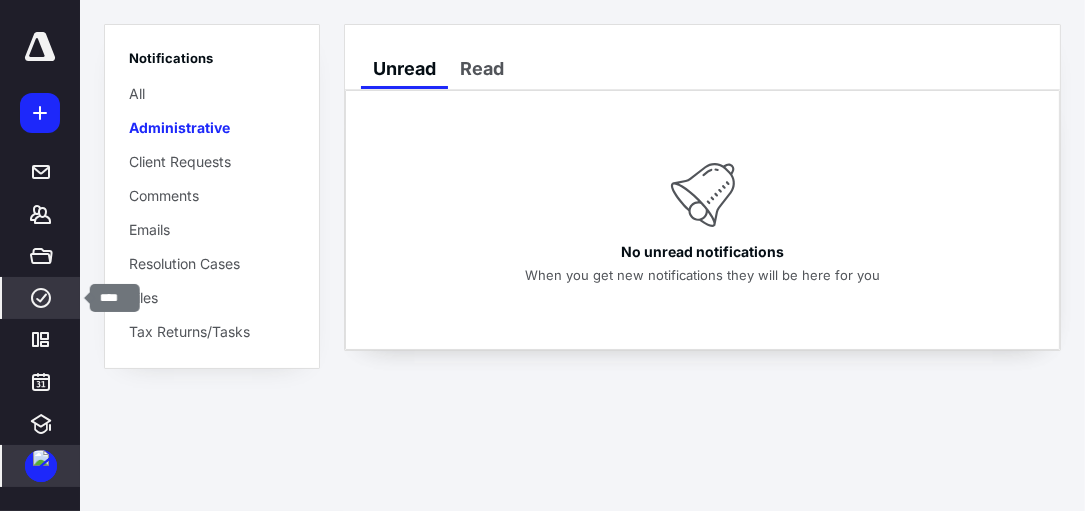 click on "****" at bounding box center [41, 298] 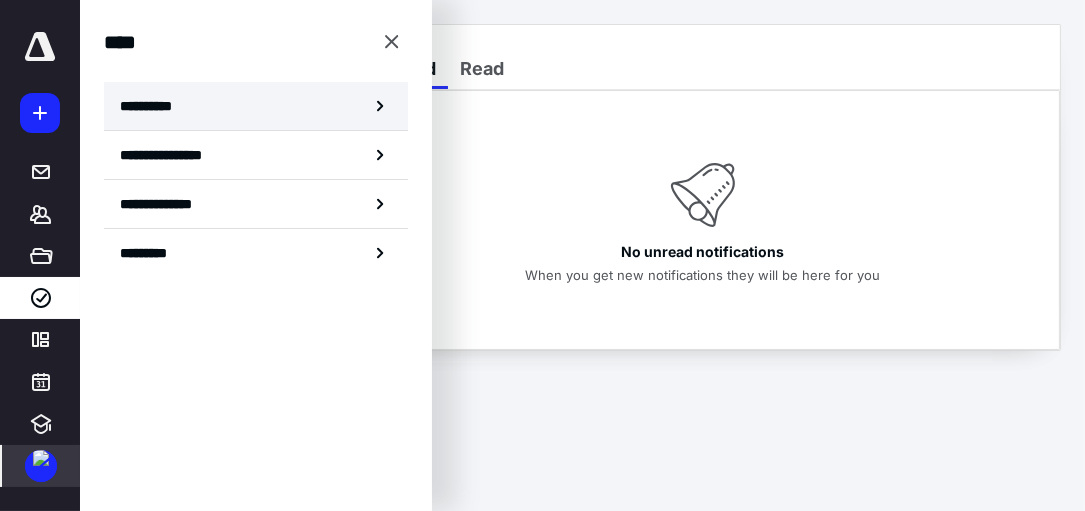 click on "**********" at bounding box center (256, 106) 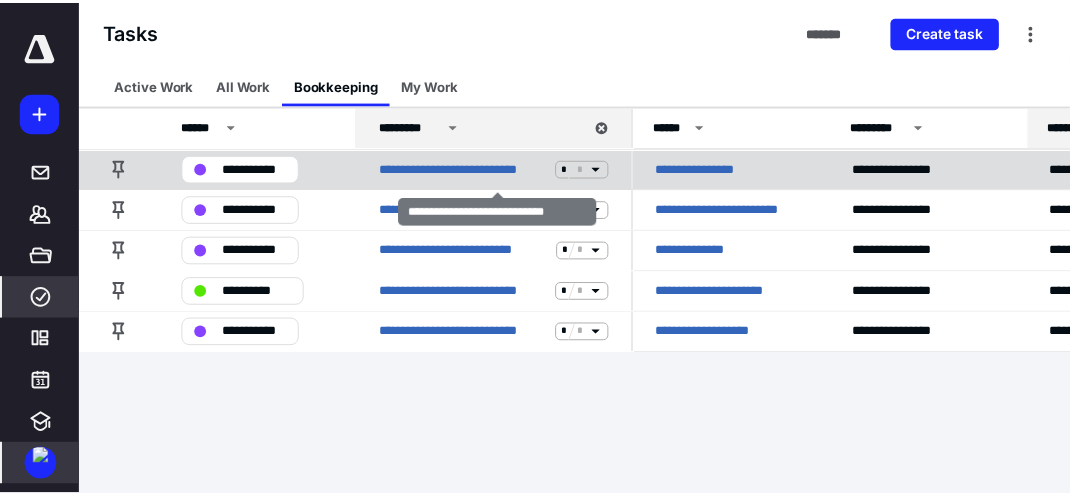 scroll, scrollTop: 0, scrollLeft: 0, axis: both 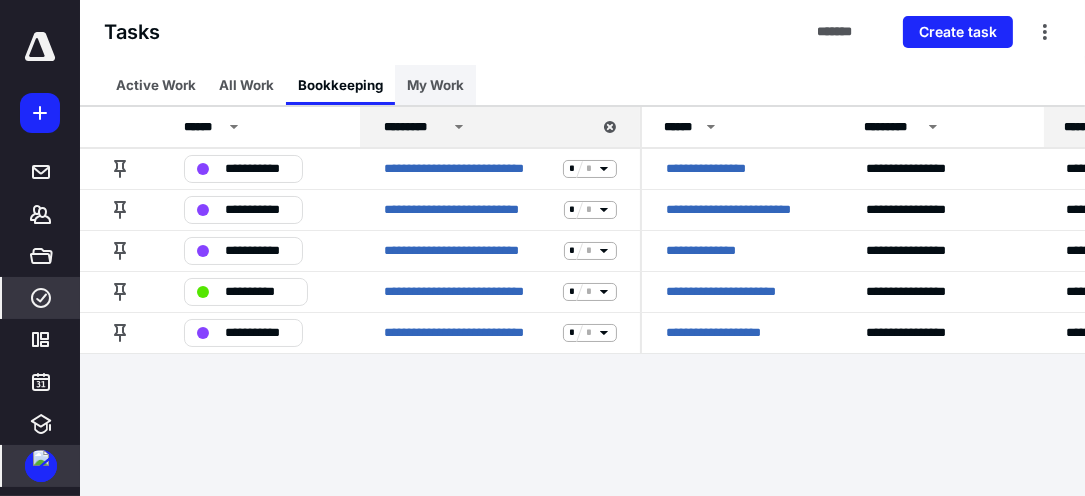 click on "My Work" at bounding box center (435, 85) 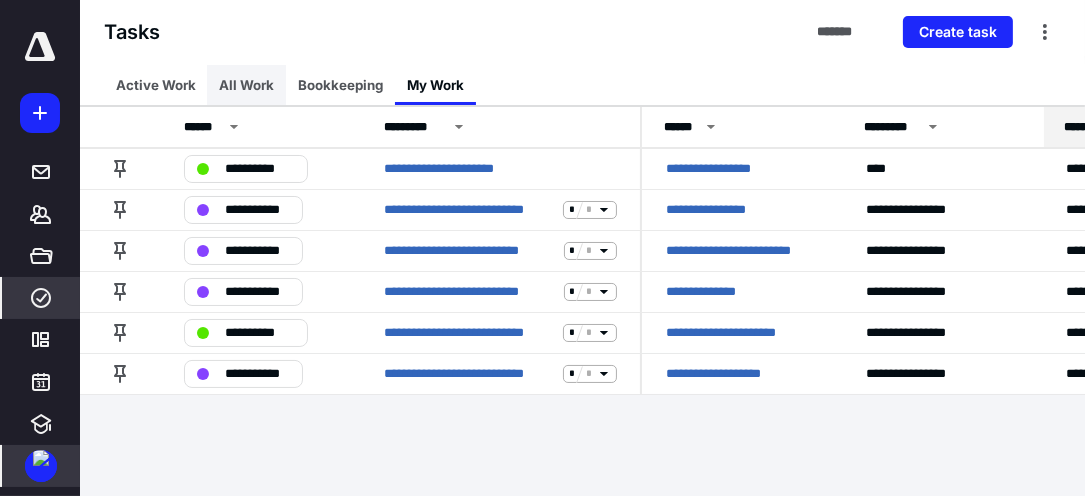 click on "All Work" at bounding box center [246, 85] 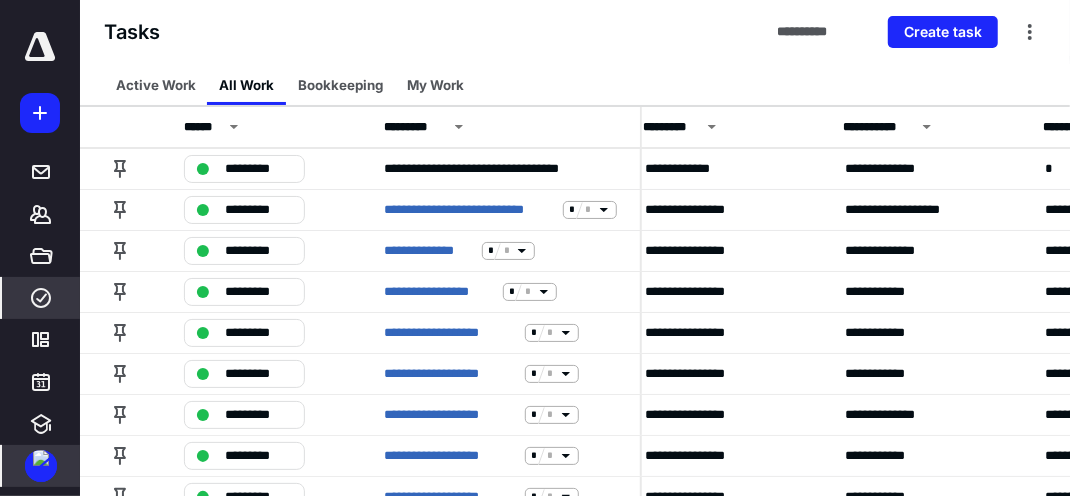 scroll, scrollTop: 0, scrollLeft: 222, axis: horizontal 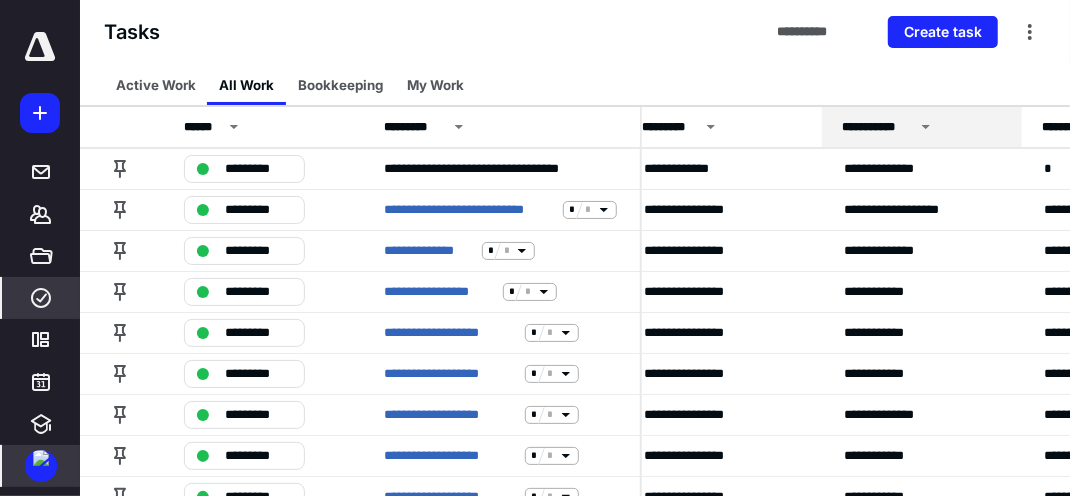 click 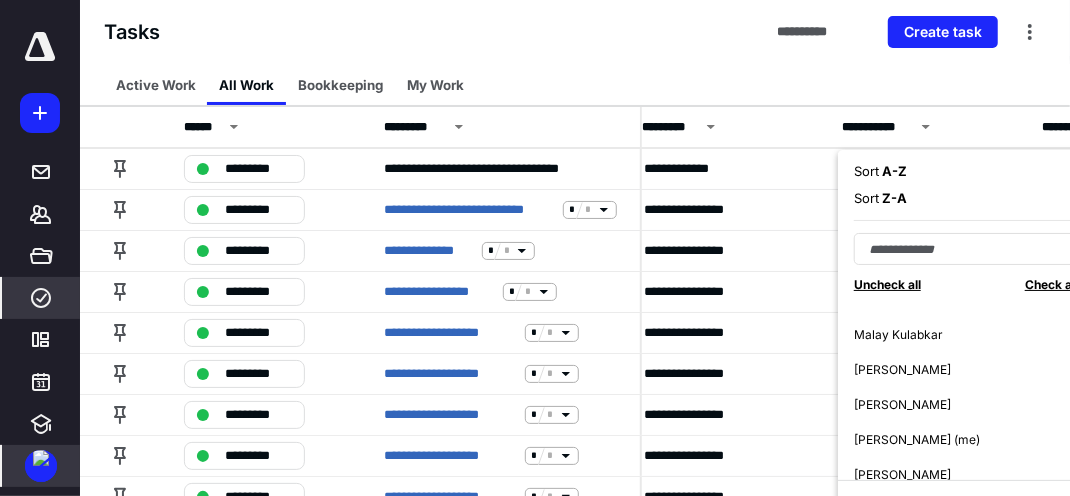 scroll, scrollTop: 482, scrollLeft: 0, axis: vertical 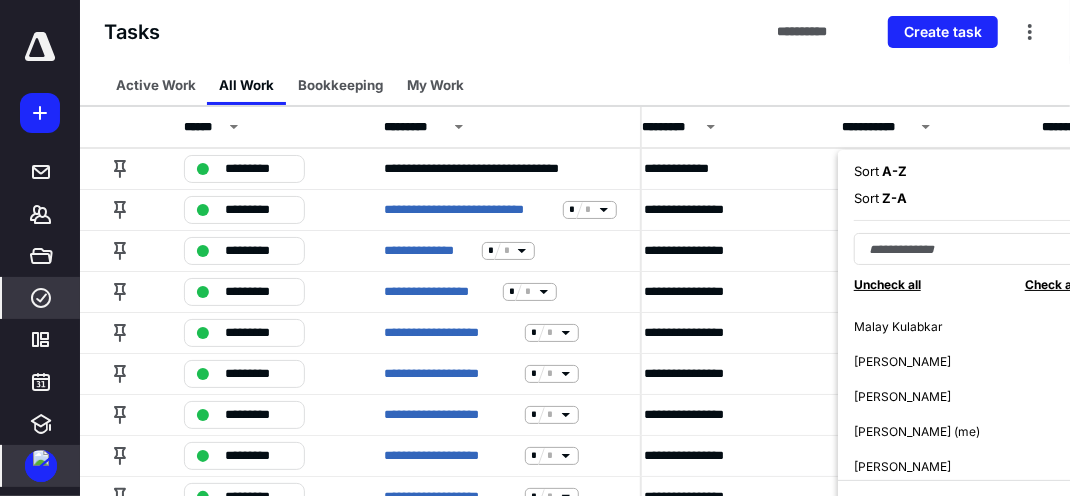 click on "[PERSON_NAME] (me)" at bounding box center [917, 432] 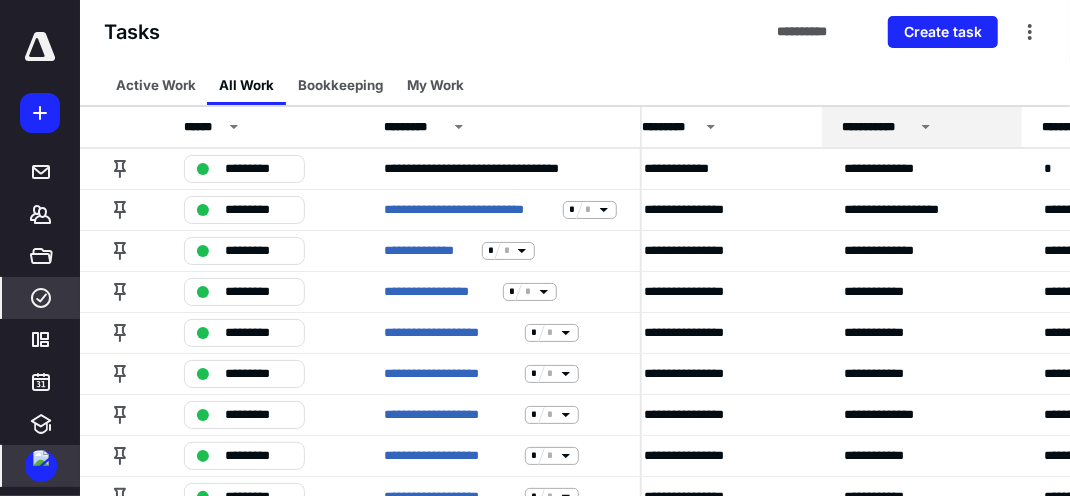click on "**********" at bounding box center [922, 127] 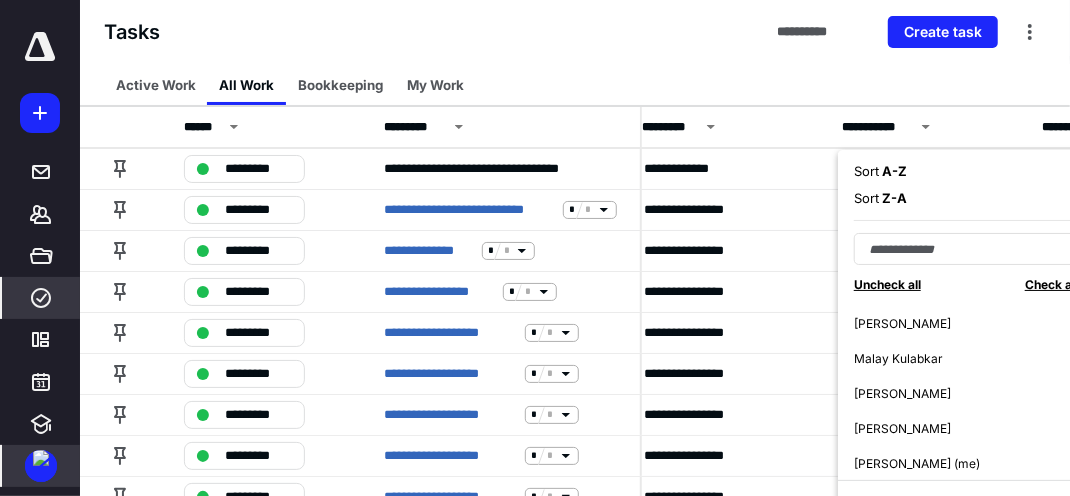 scroll, scrollTop: 490, scrollLeft: 0, axis: vertical 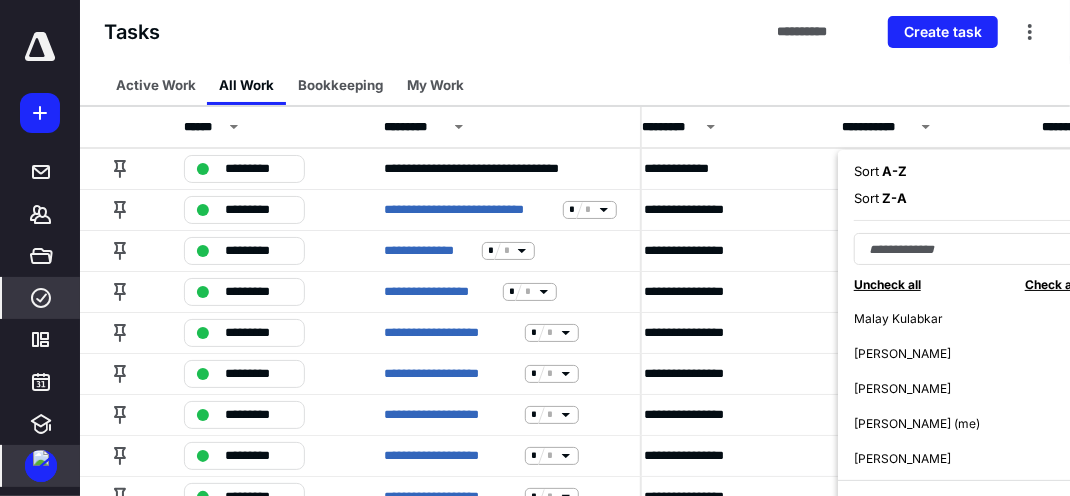 click on "[PERSON_NAME] (me)" at bounding box center (917, 424) 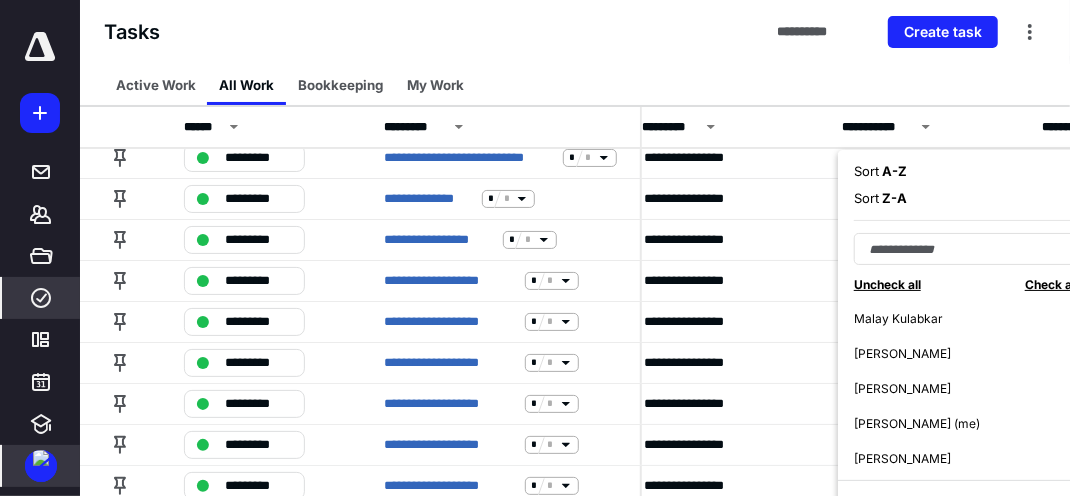 scroll, scrollTop: 37, scrollLeft: 222, axis: both 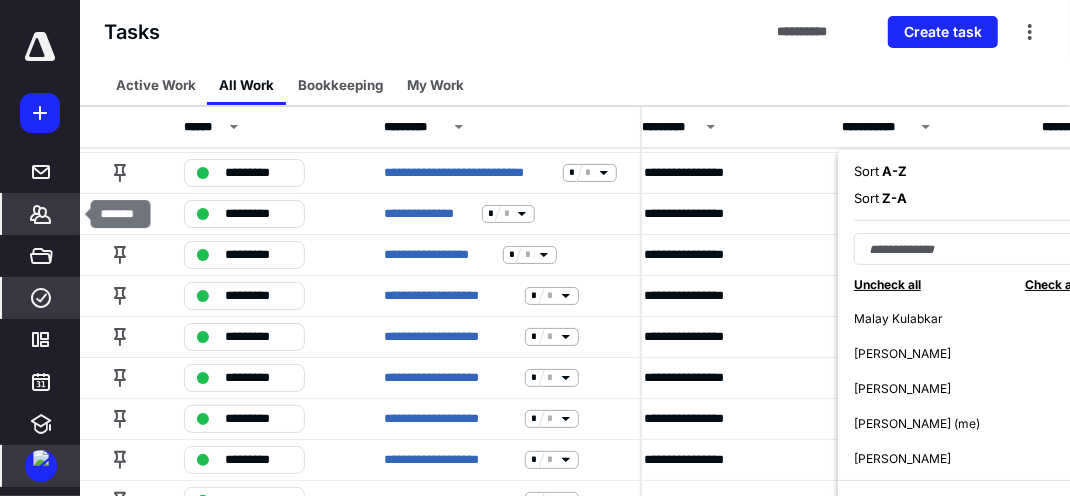 click on "*******" at bounding box center (41, 214) 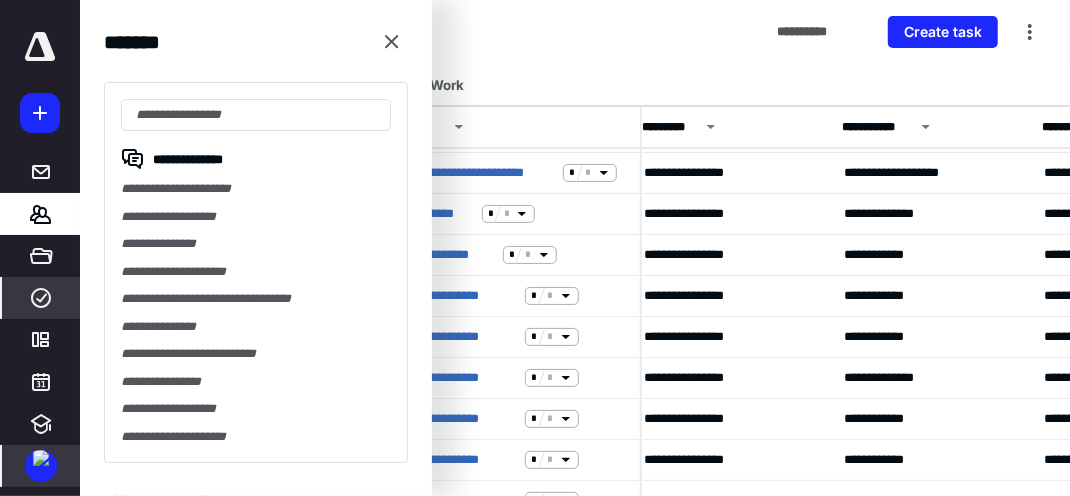 click on "**********" at bounding box center [256, 272] 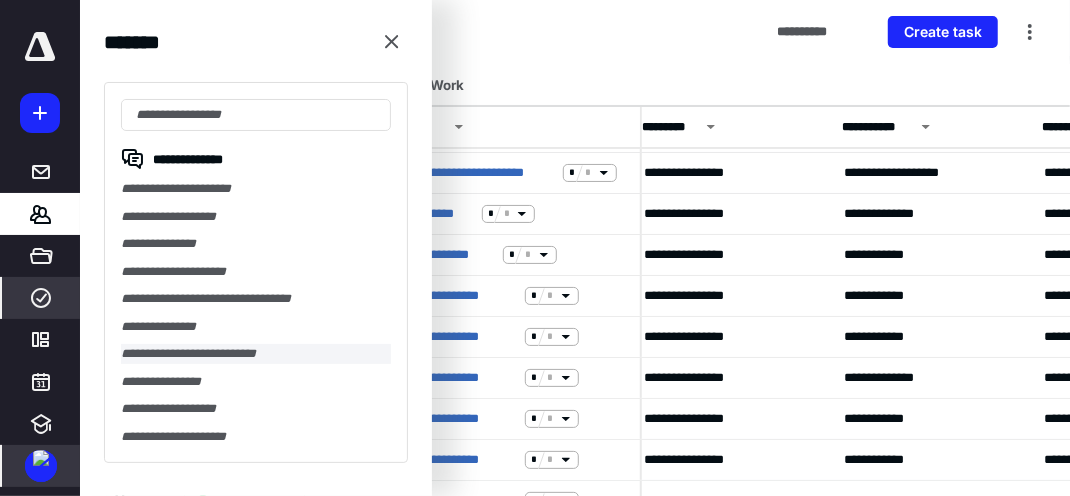 click on "**********" at bounding box center [256, 354] 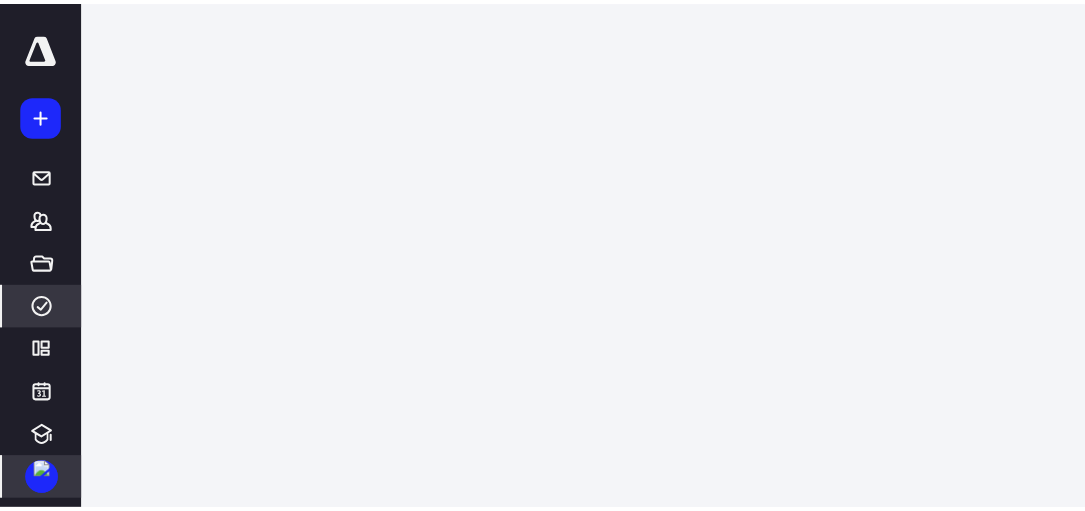 scroll, scrollTop: 0, scrollLeft: 0, axis: both 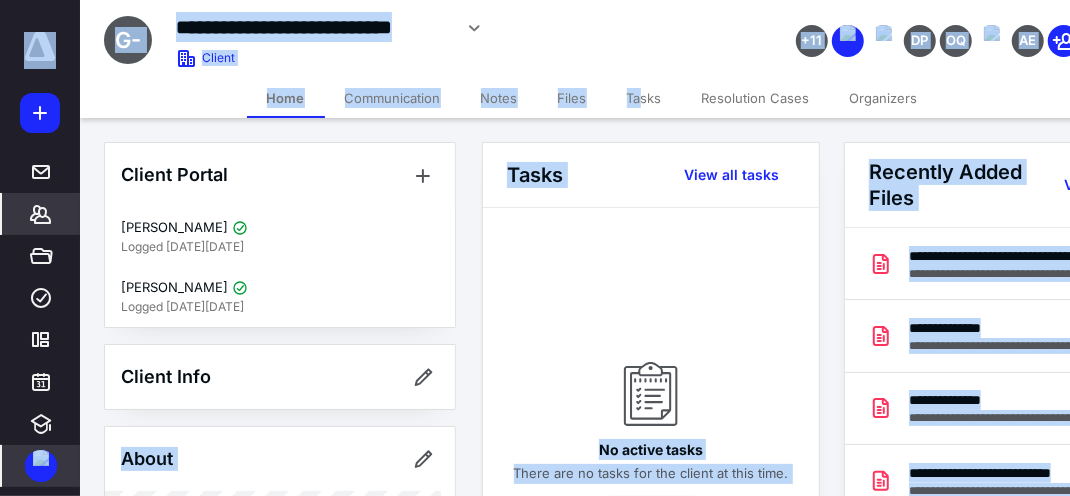 drag, startPoint x: 240, startPoint y: 356, endPoint x: 644, endPoint y: 104, distance: 476.15125 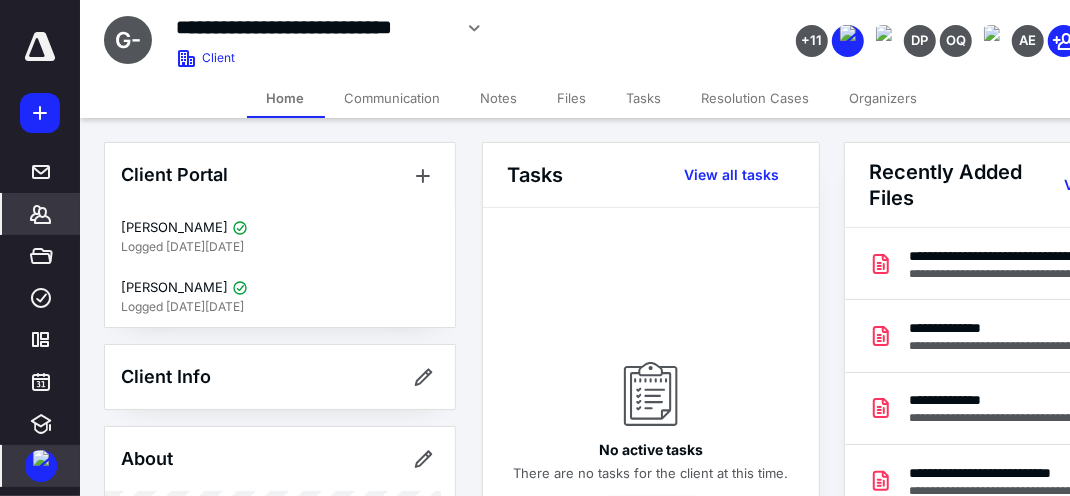 click on "Tasks" at bounding box center [644, 98] 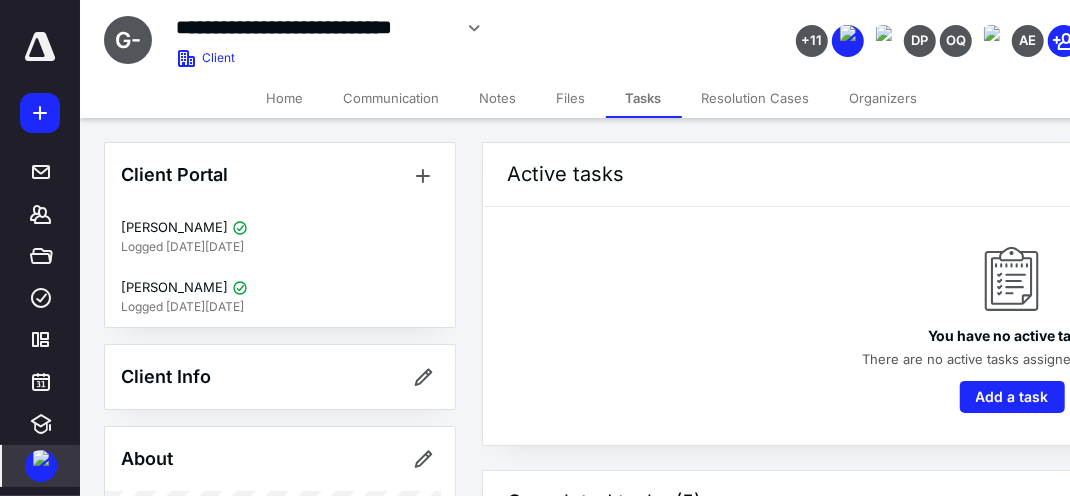 click on "Files" at bounding box center [571, 98] 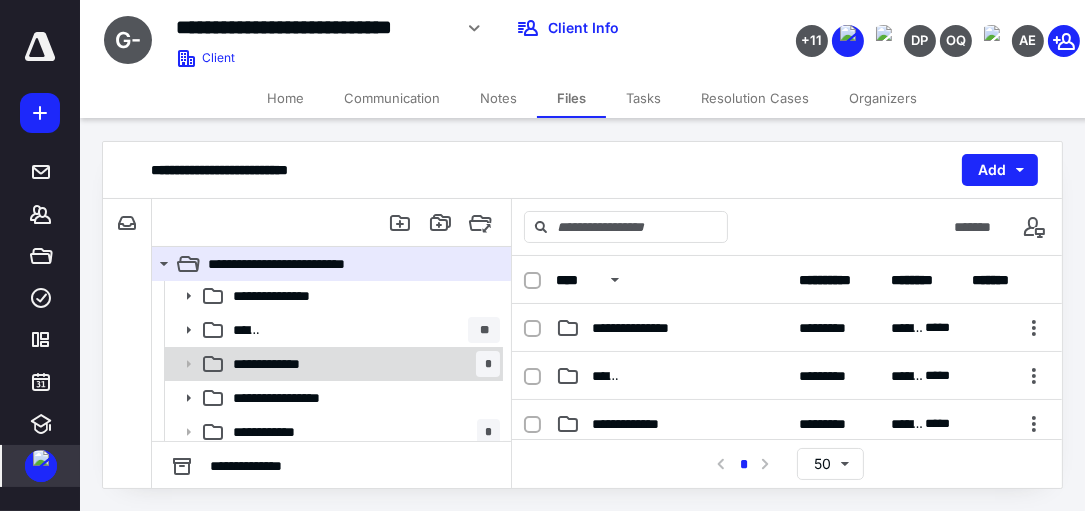 scroll, scrollTop: 0, scrollLeft: 0, axis: both 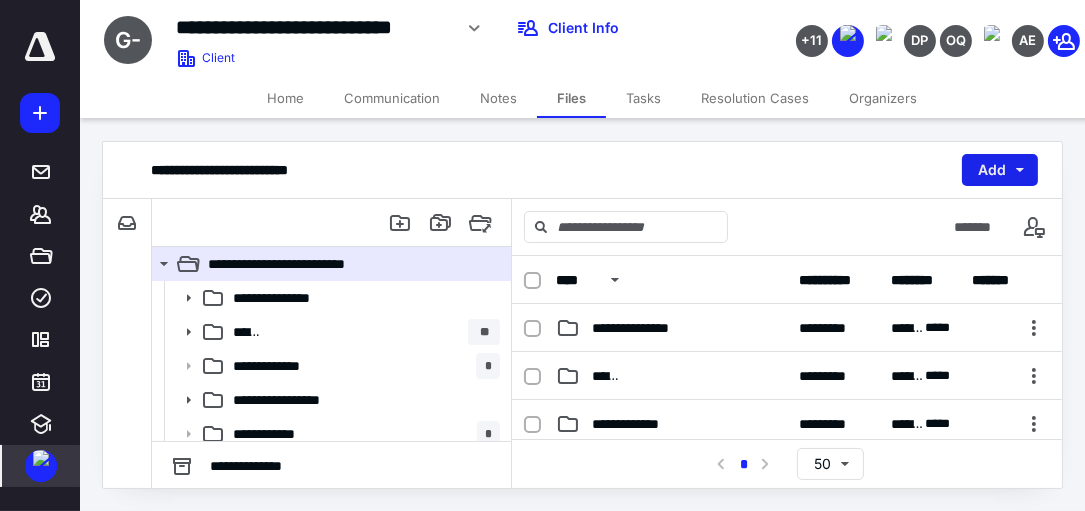 click on "Add" at bounding box center [1000, 170] 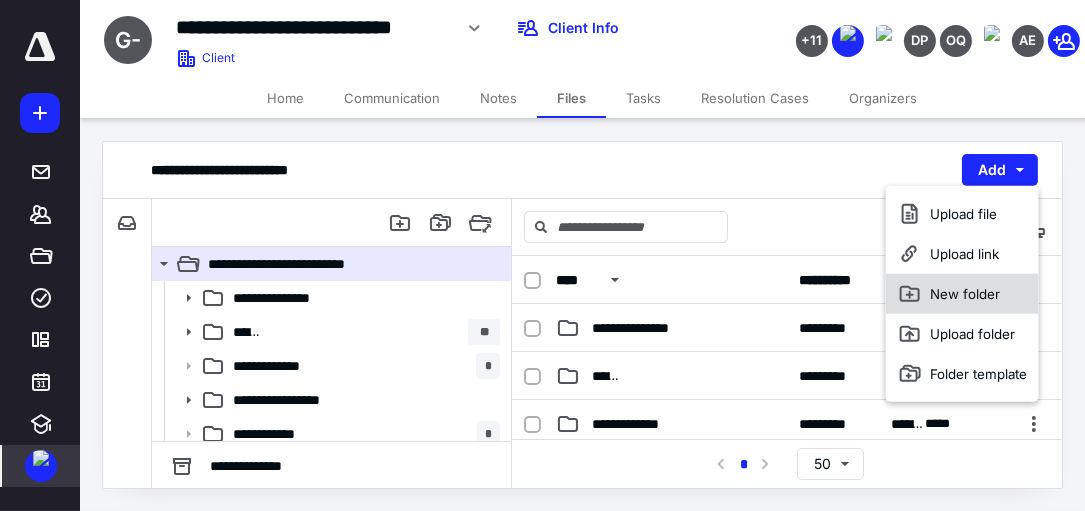 click on "New folder" at bounding box center [962, 294] 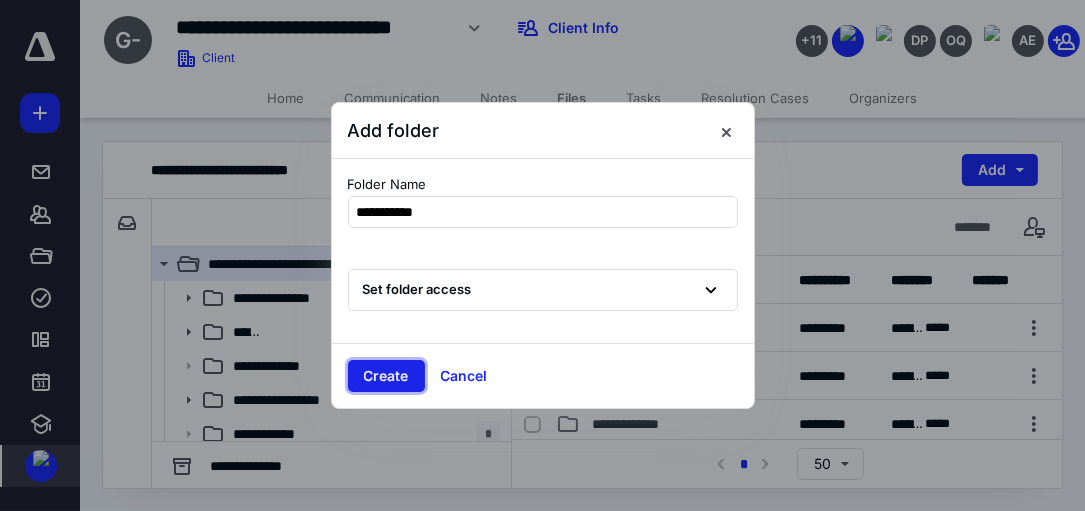 click on "Create" at bounding box center [386, 376] 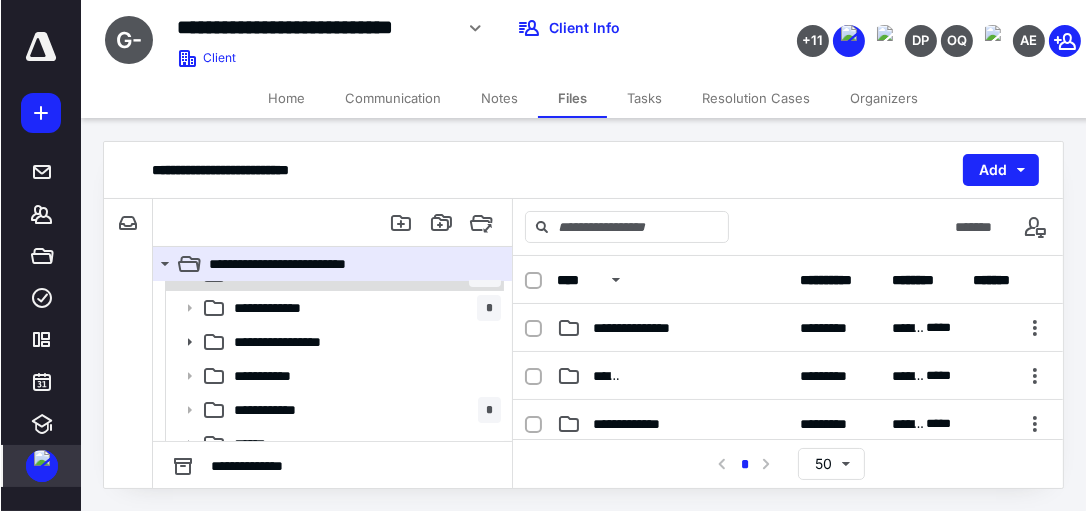 scroll, scrollTop: 66, scrollLeft: 0, axis: vertical 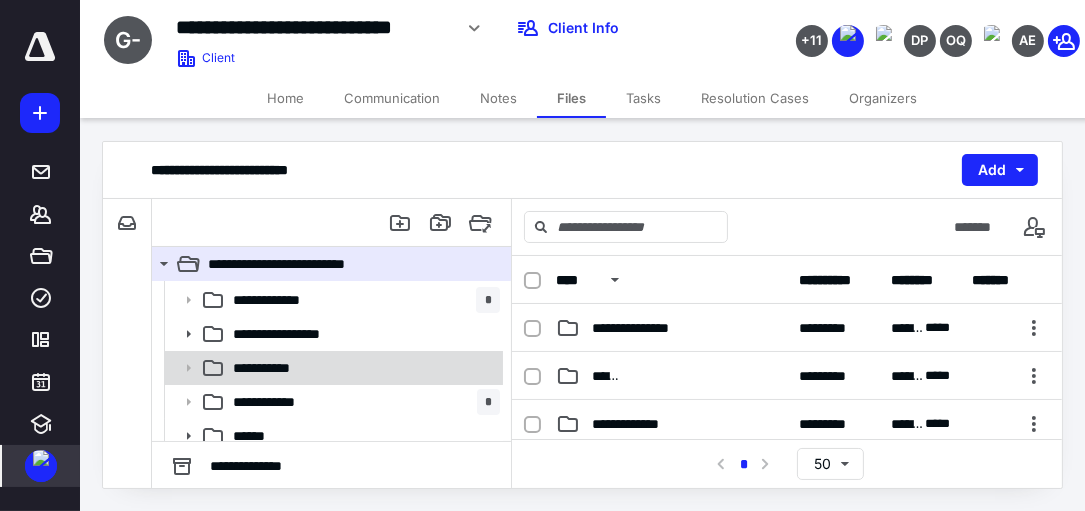 click on "**********" at bounding box center [362, 368] 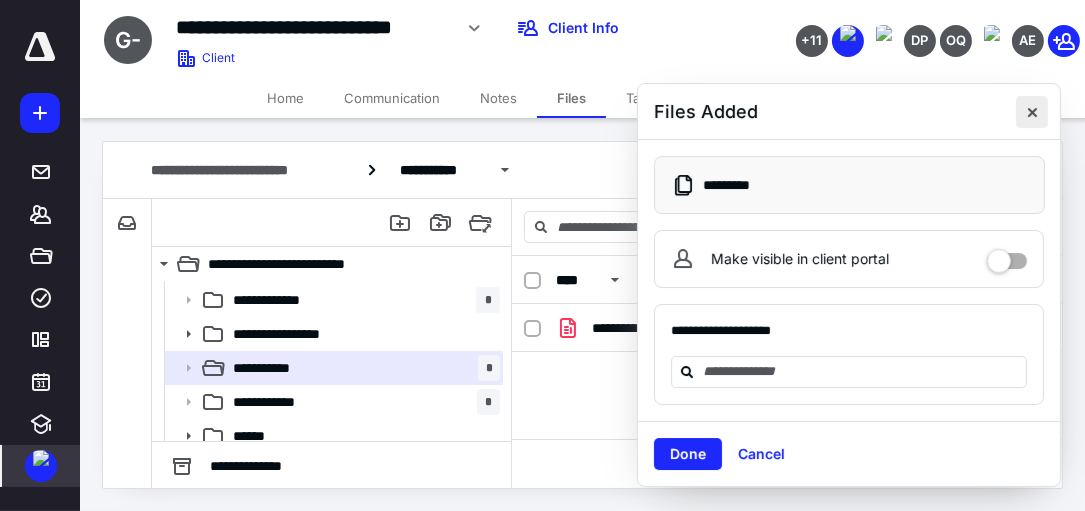 click at bounding box center [1032, 112] 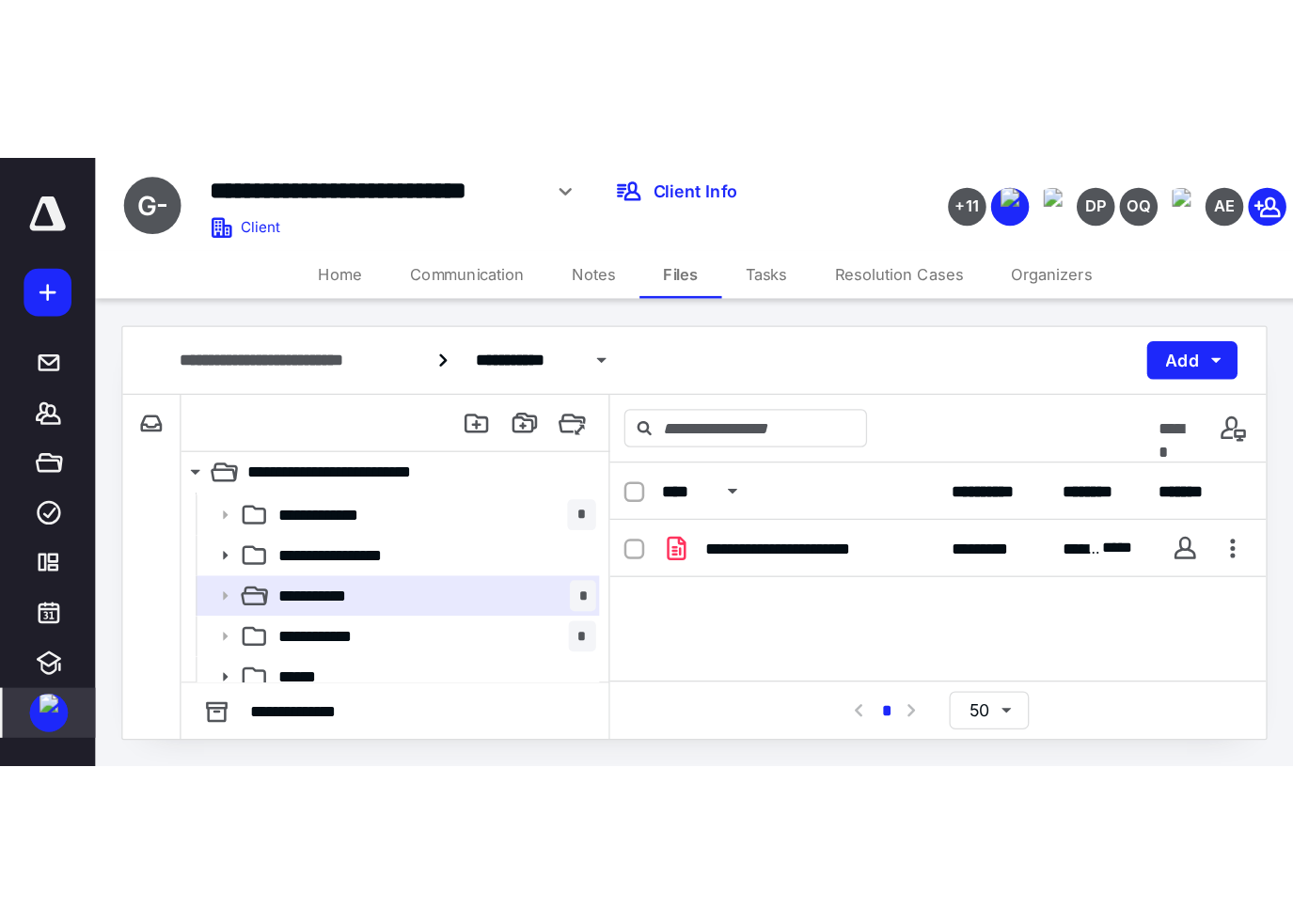 scroll, scrollTop: 0, scrollLeft: 0, axis: both 